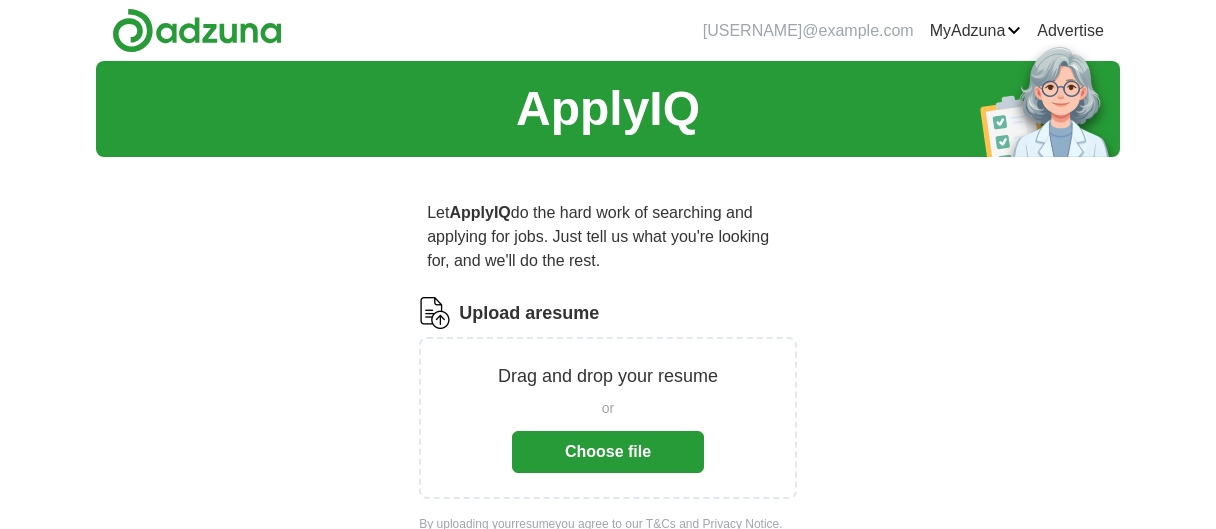 scroll, scrollTop: 0, scrollLeft: 0, axis: both 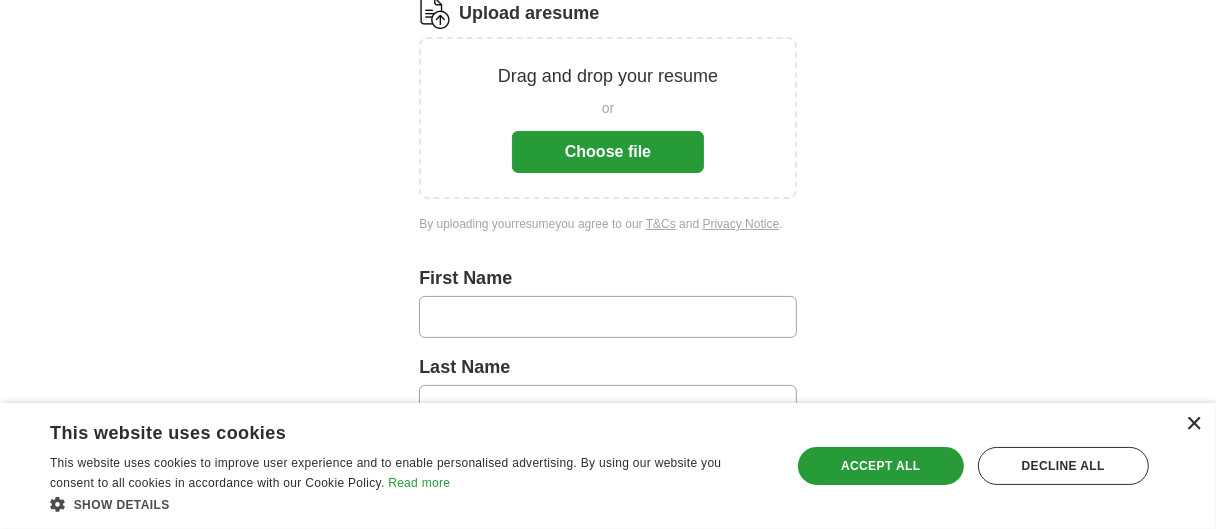 click on "×" at bounding box center [1193, 424] 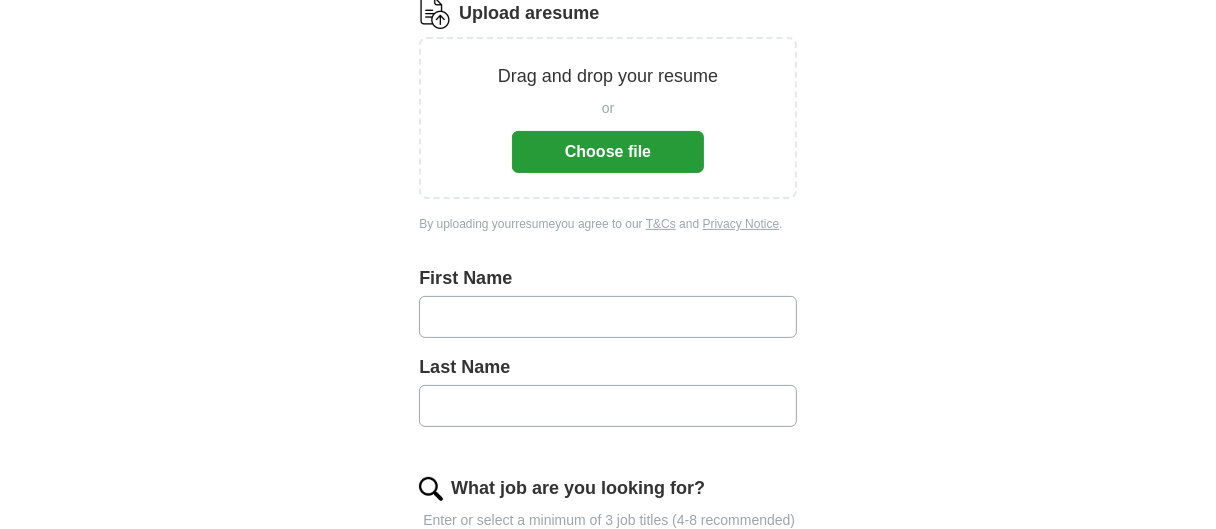 scroll, scrollTop: 100, scrollLeft: 0, axis: vertical 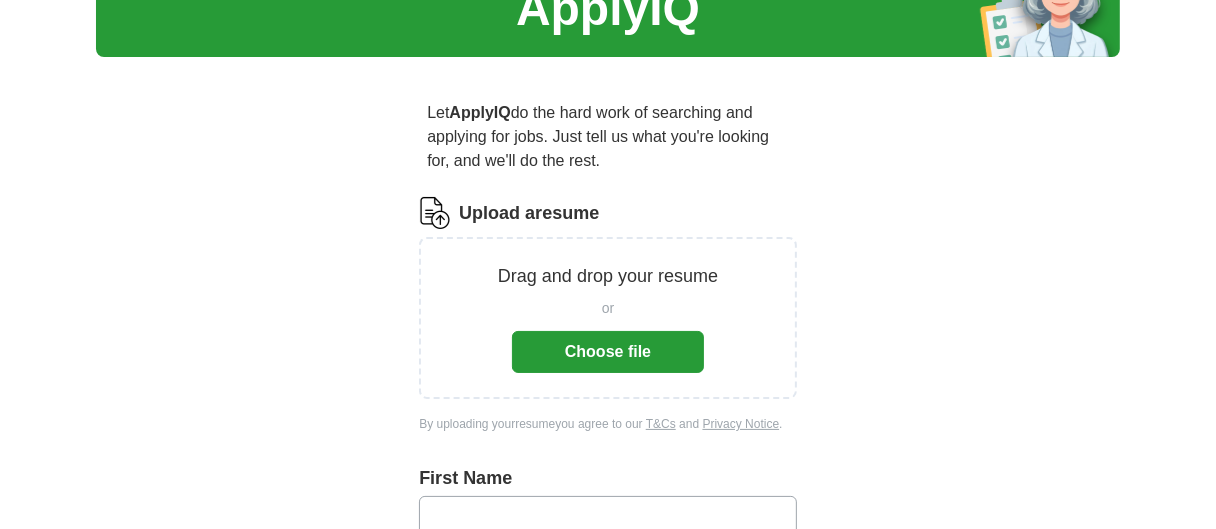click on "Choose file" at bounding box center (608, 352) 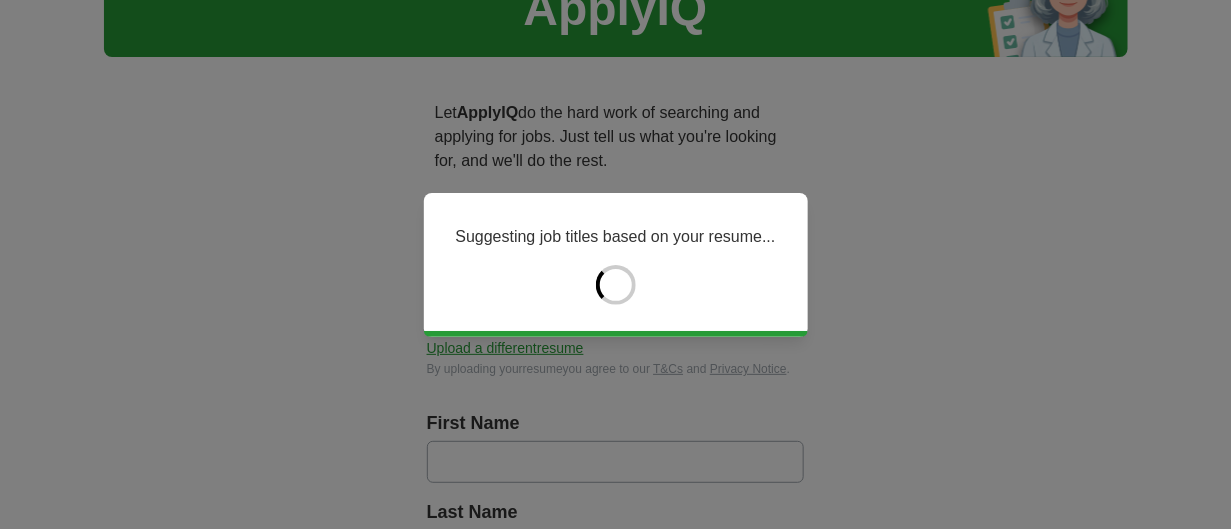 type on "********" 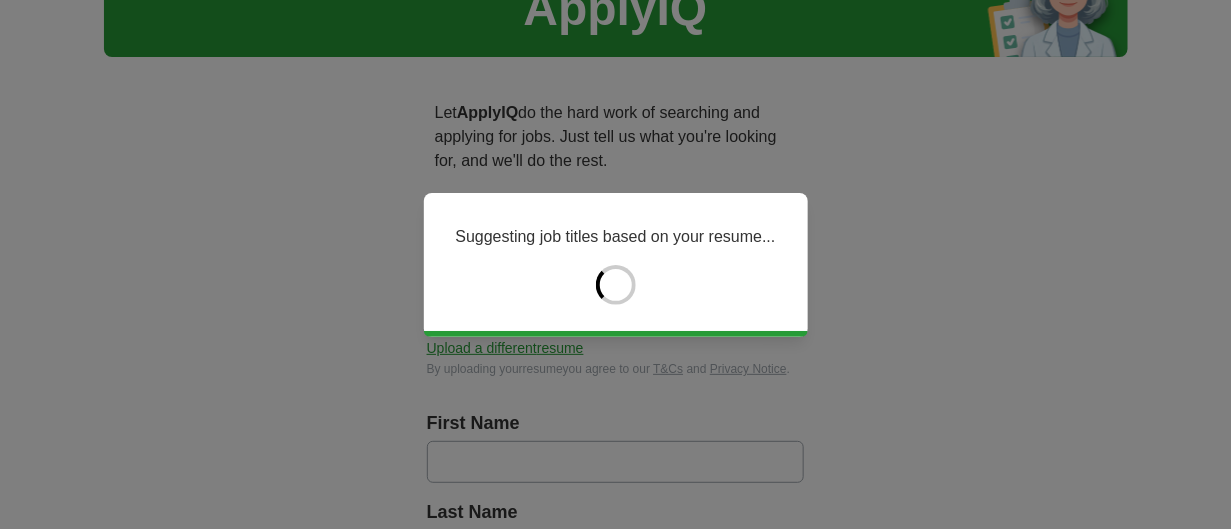 type on "**********" 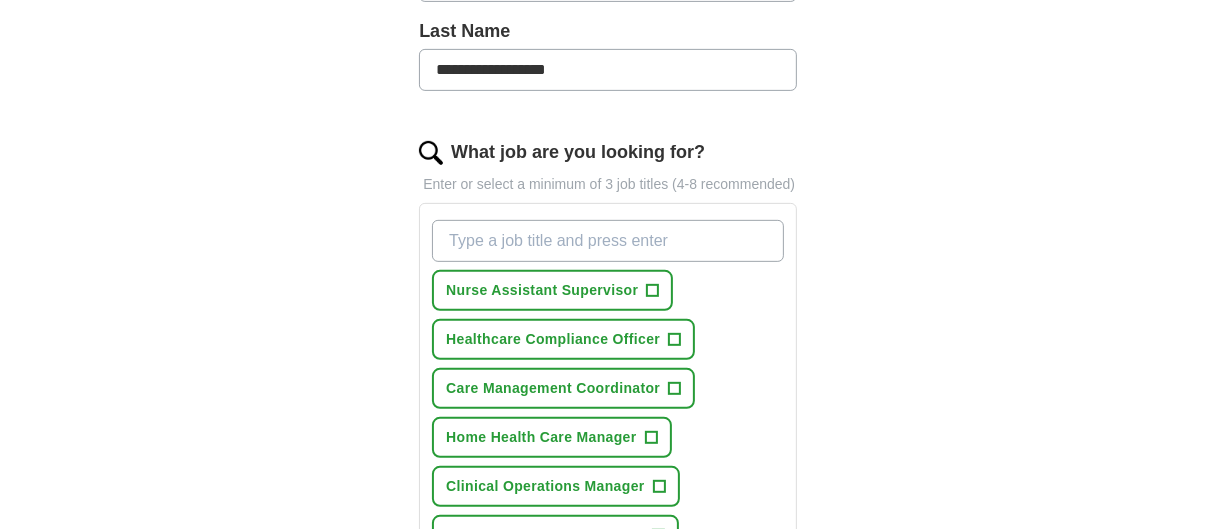 scroll, scrollTop: 600, scrollLeft: 0, axis: vertical 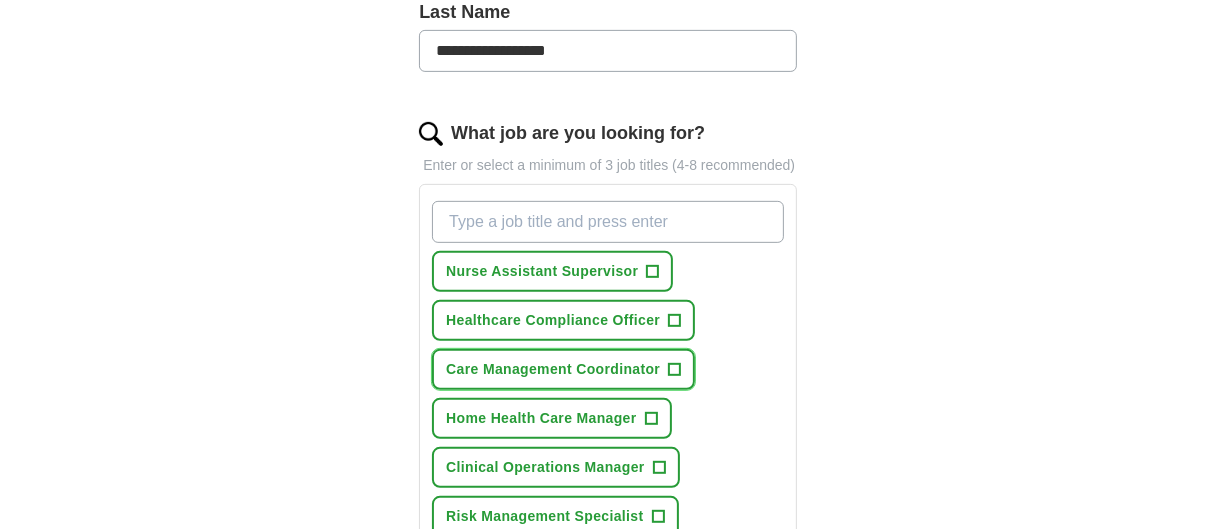 click on "+" at bounding box center (675, 370) 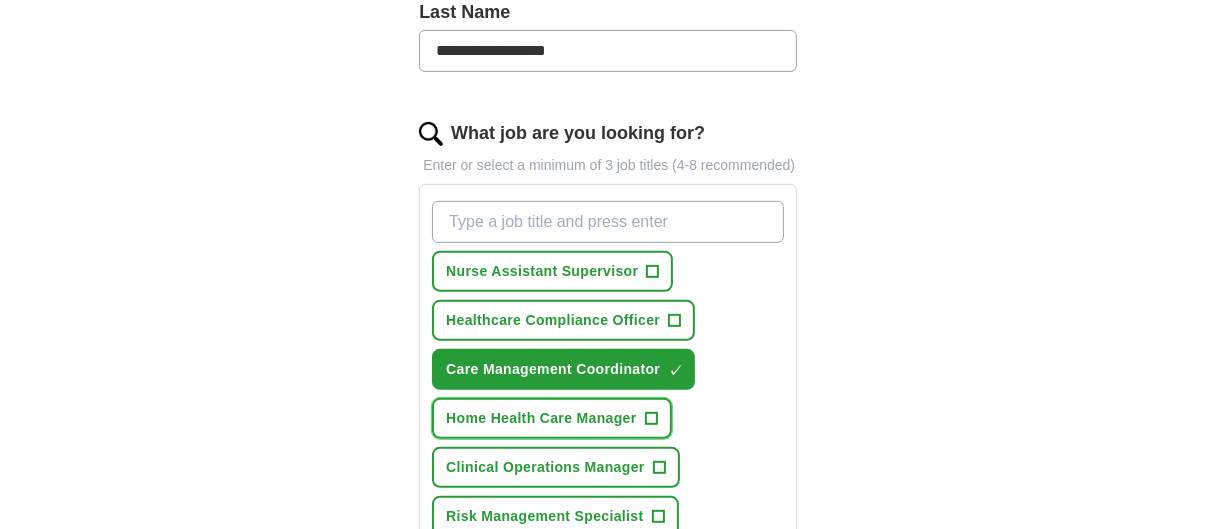 click on "+" at bounding box center (651, 419) 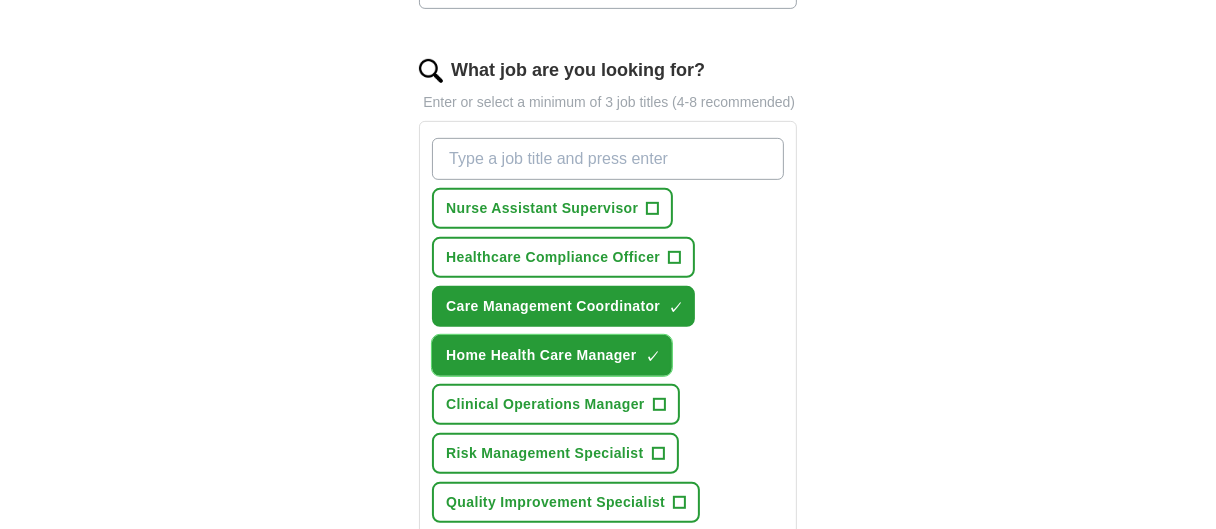 scroll, scrollTop: 700, scrollLeft: 0, axis: vertical 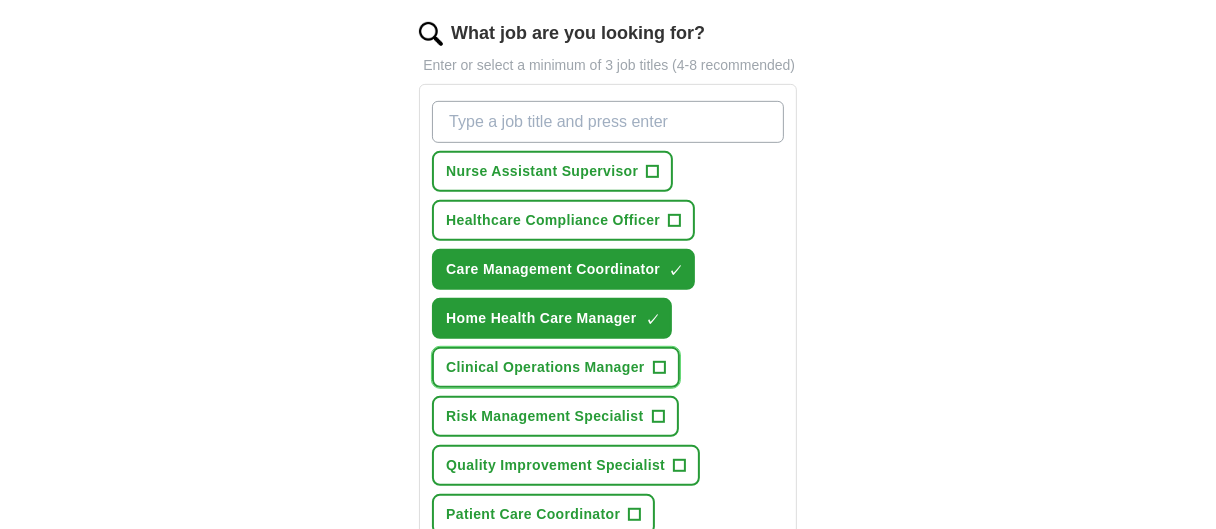 click on "Clinical Operations Manager" at bounding box center [545, 367] 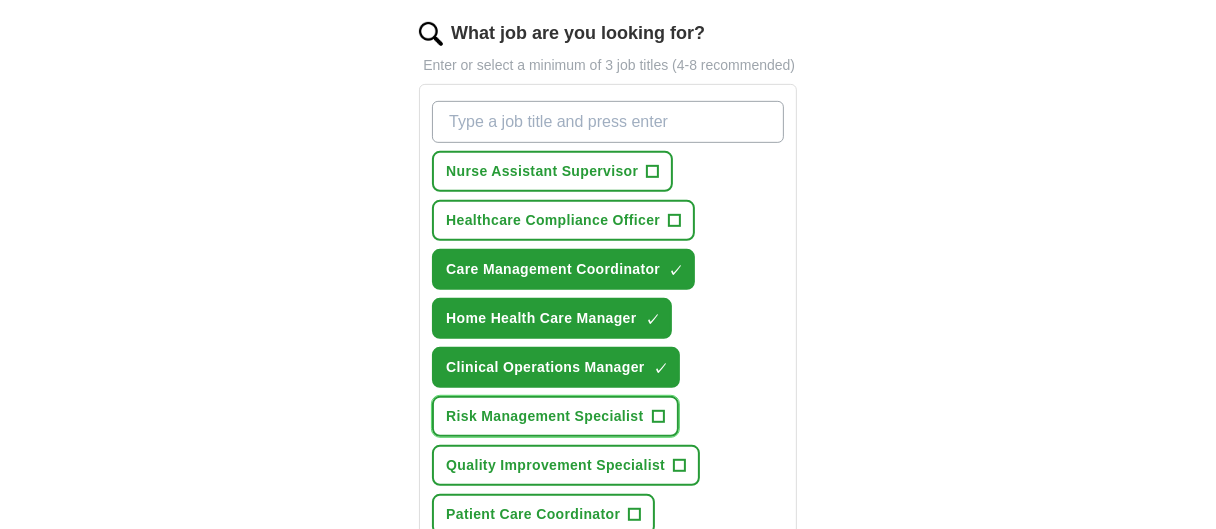 click on "Risk Management Specialist" at bounding box center (544, 416) 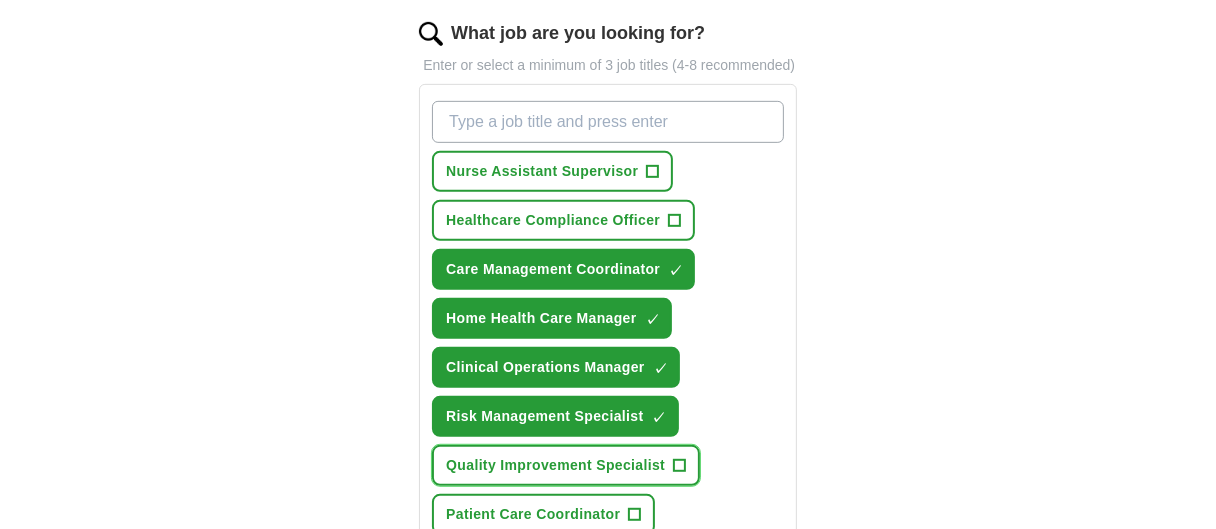 click on "Quality Improvement Specialist" at bounding box center (555, 465) 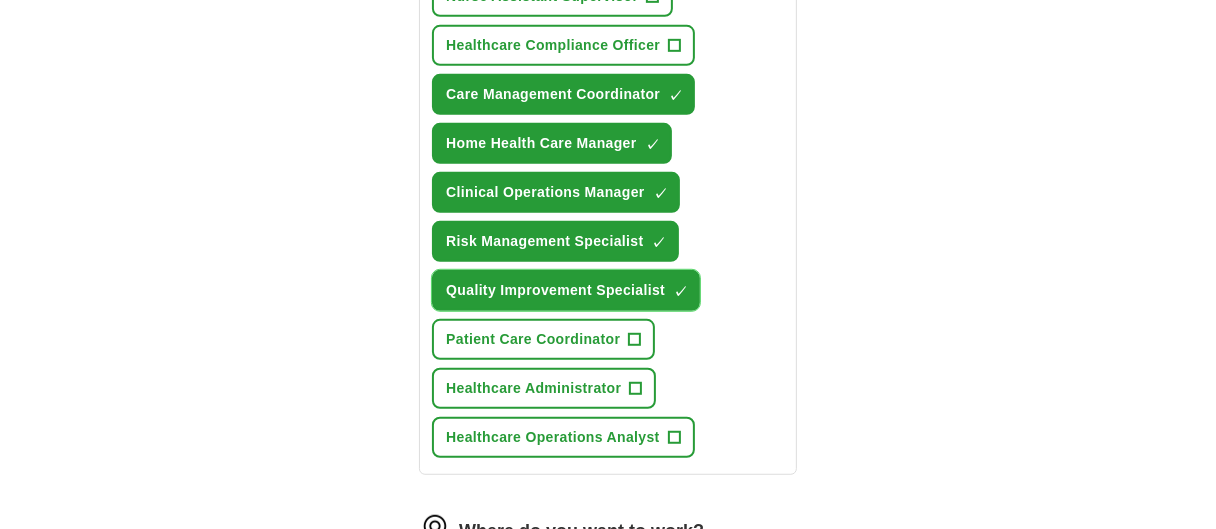 scroll, scrollTop: 900, scrollLeft: 0, axis: vertical 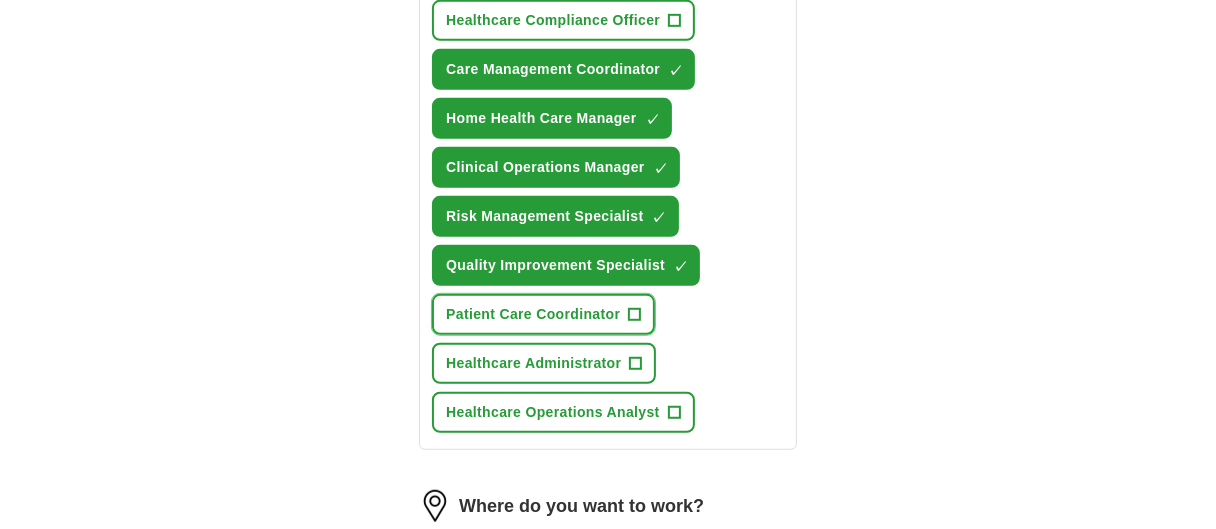 click on "Patient Care Coordinator" at bounding box center (533, 314) 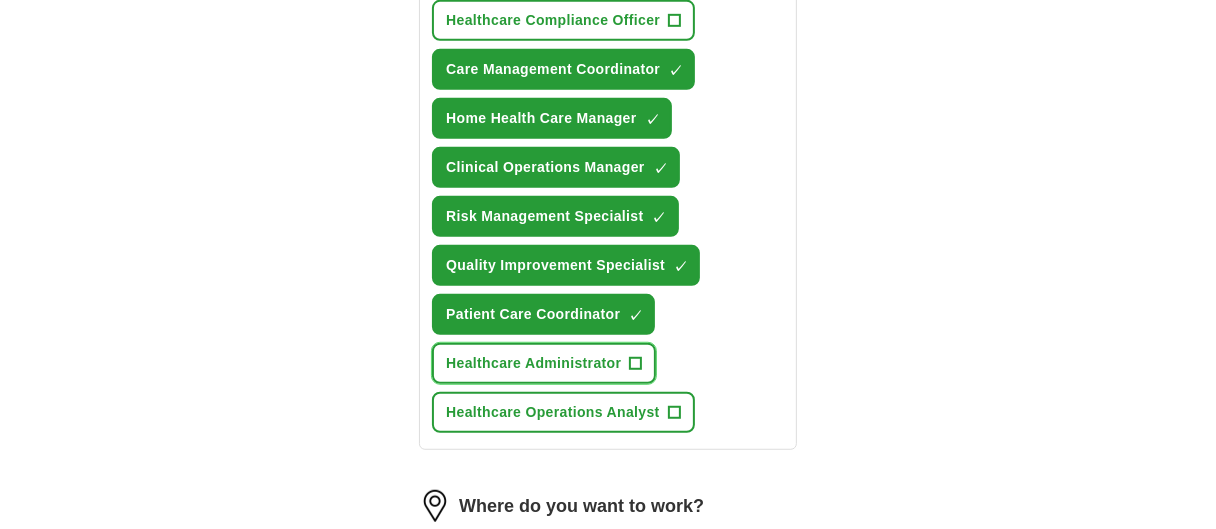 click on "Healthcare Administrator" at bounding box center [533, 363] 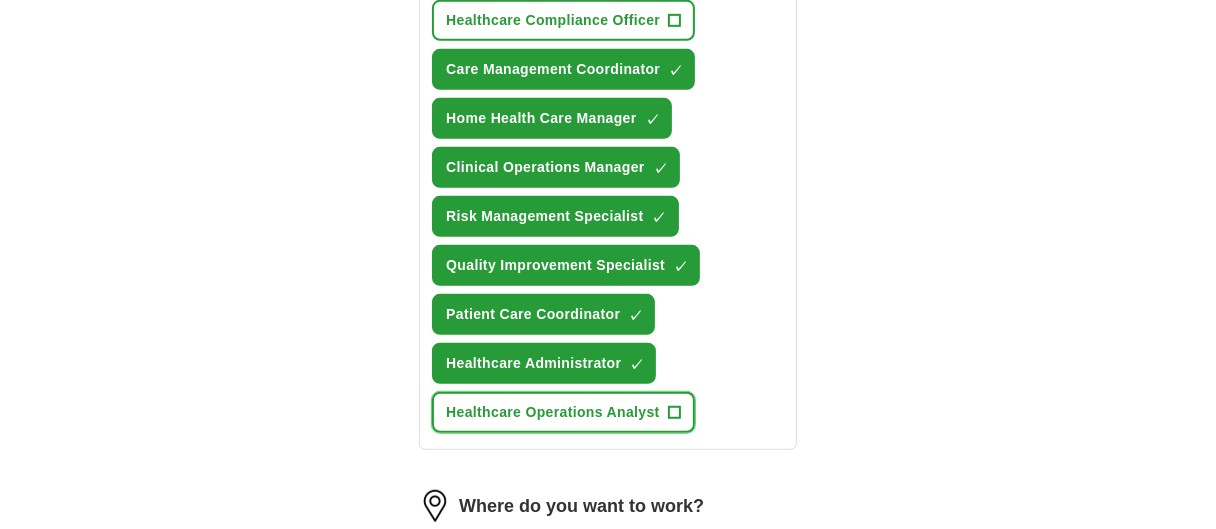 click on "Healthcare Operations Analyst" at bounding box center (552, 412) 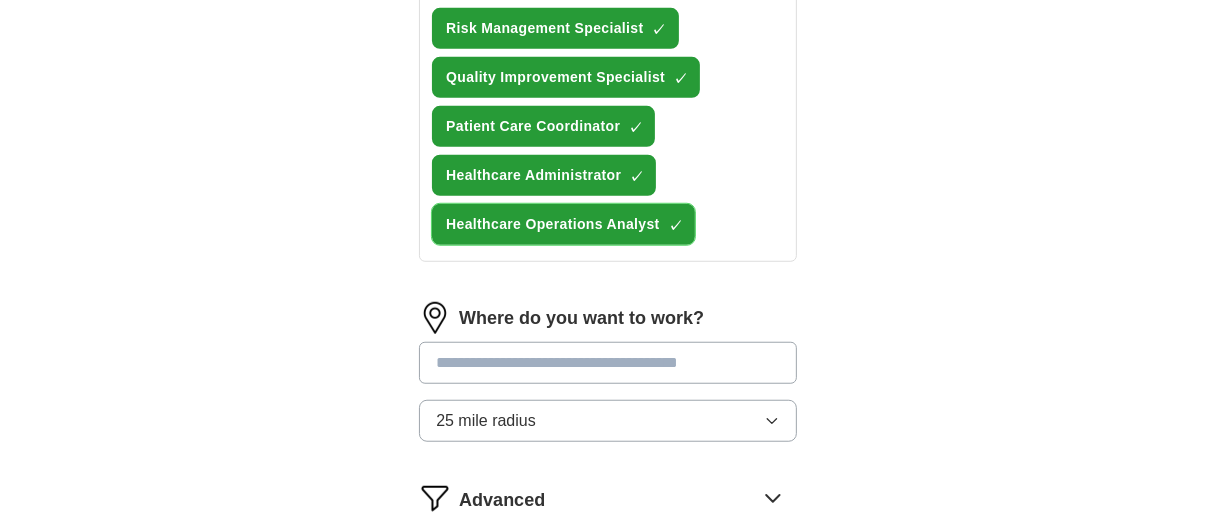 scroll, scrollTop: 1100, scrollLeft: 0, axis: vertical 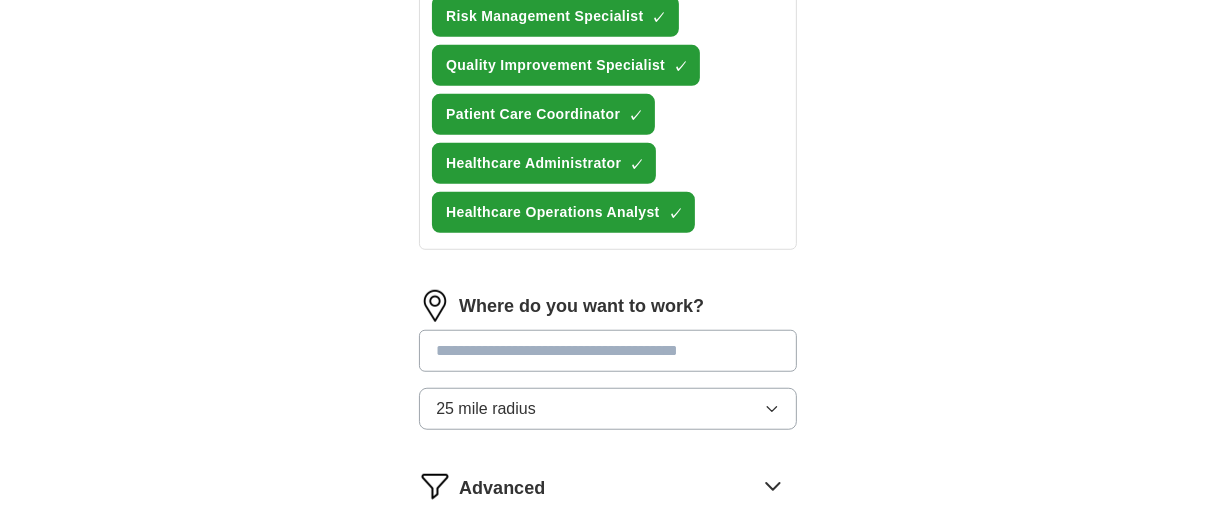 click at bounding box center [608, 351] 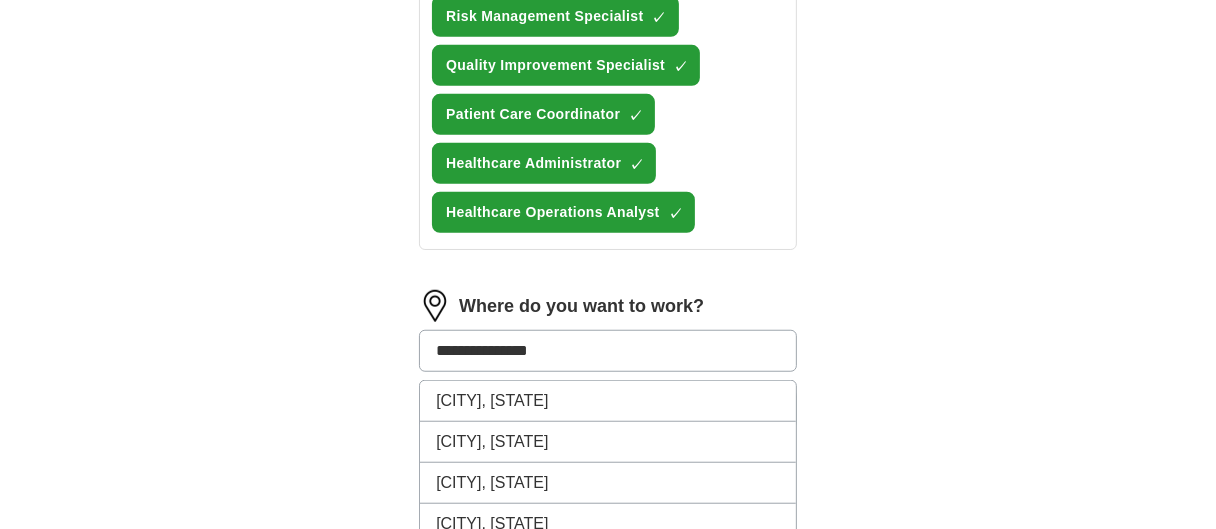 type on "**********" 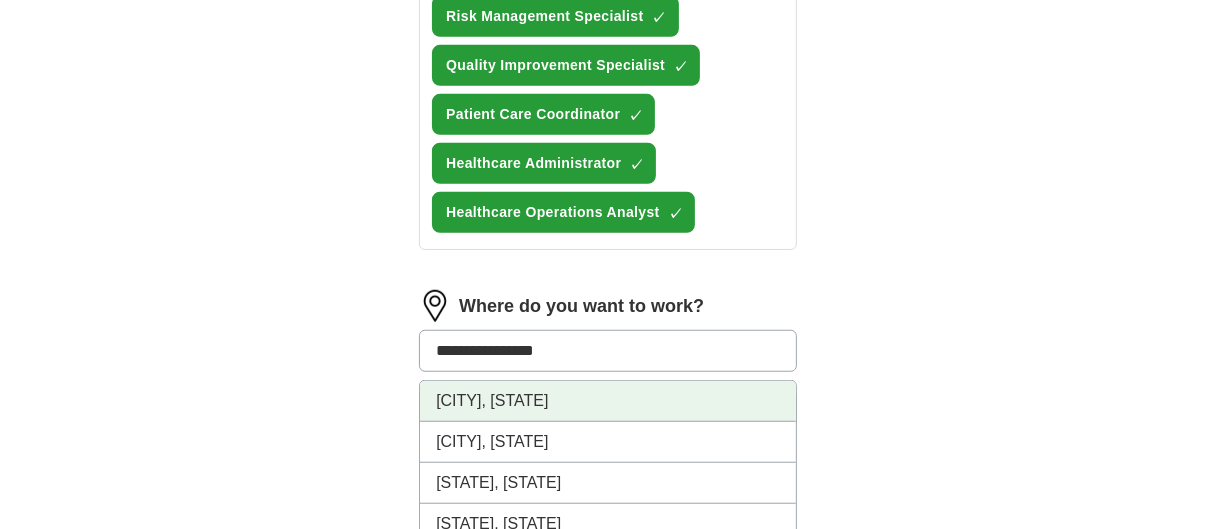 click on "[CITY], [STATE]" at bounding box center (608, 401) 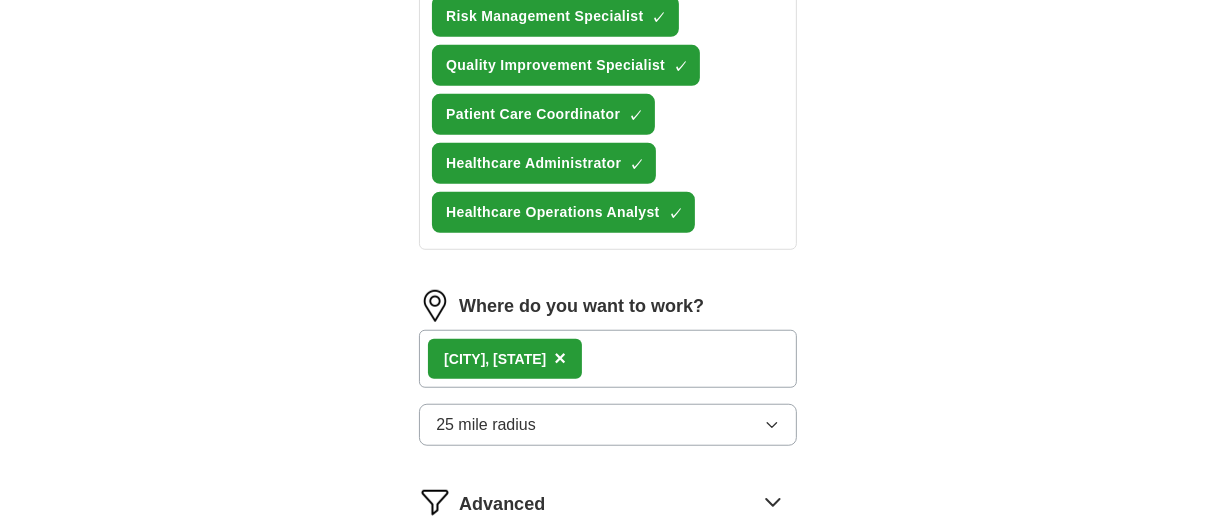 click on "[CITY], [STATE] ×" at bounding box center [608, 359] 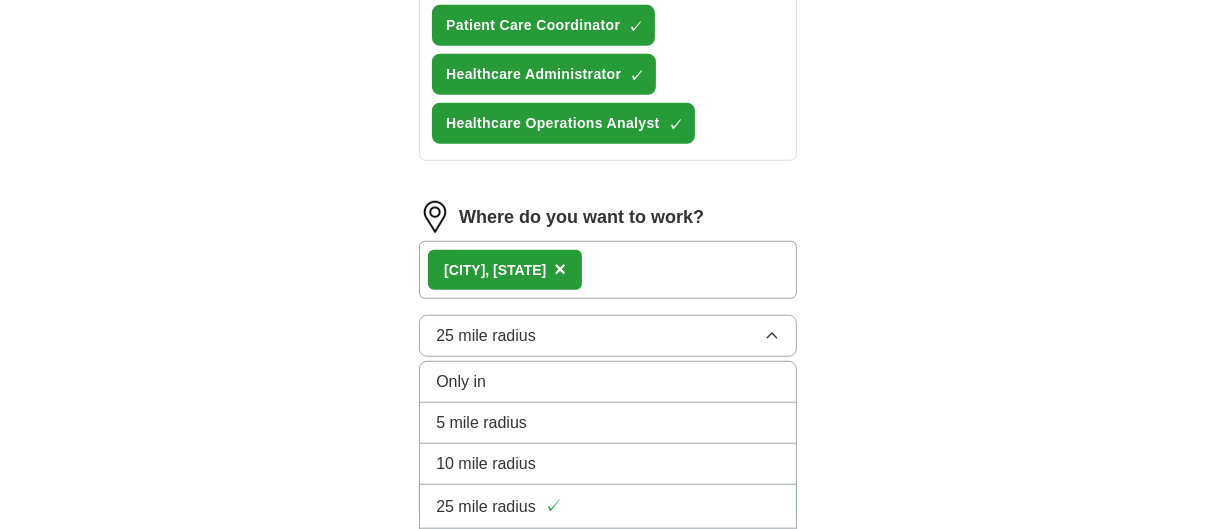 scroll, scrollTop: 1190, scrollLeft: 0, axis: vertical 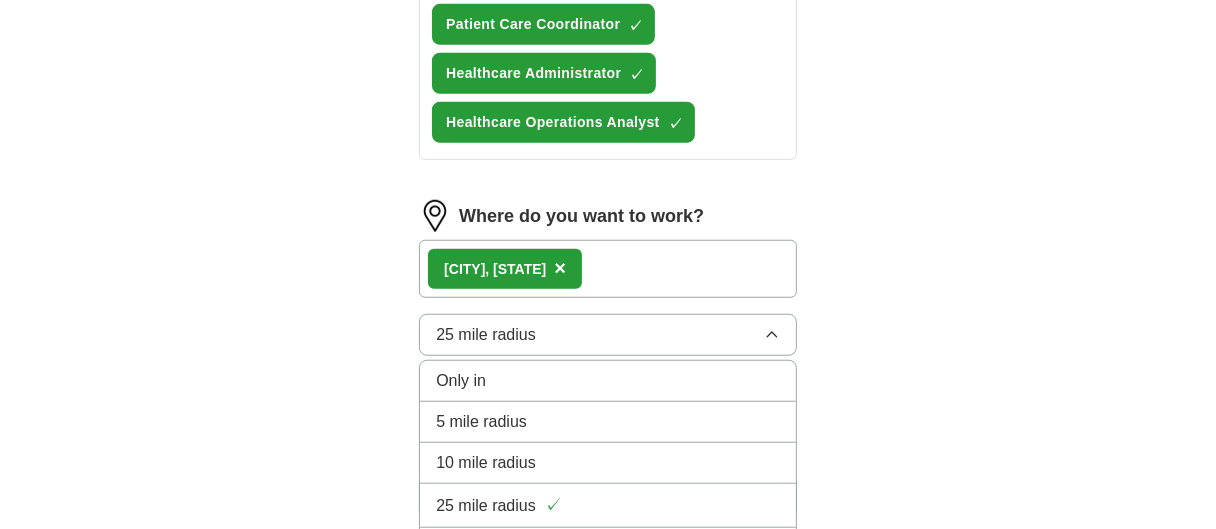 click on "✓" at bounding box center (553, 505) 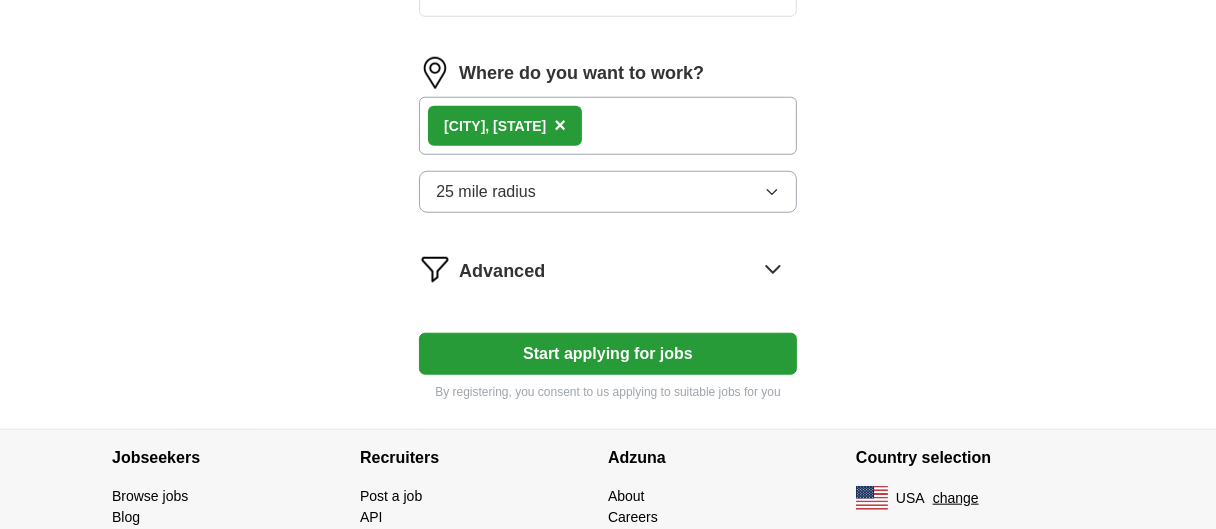 scroll, scrollTop: 1383, scrollLeft: 0, axis: vertical 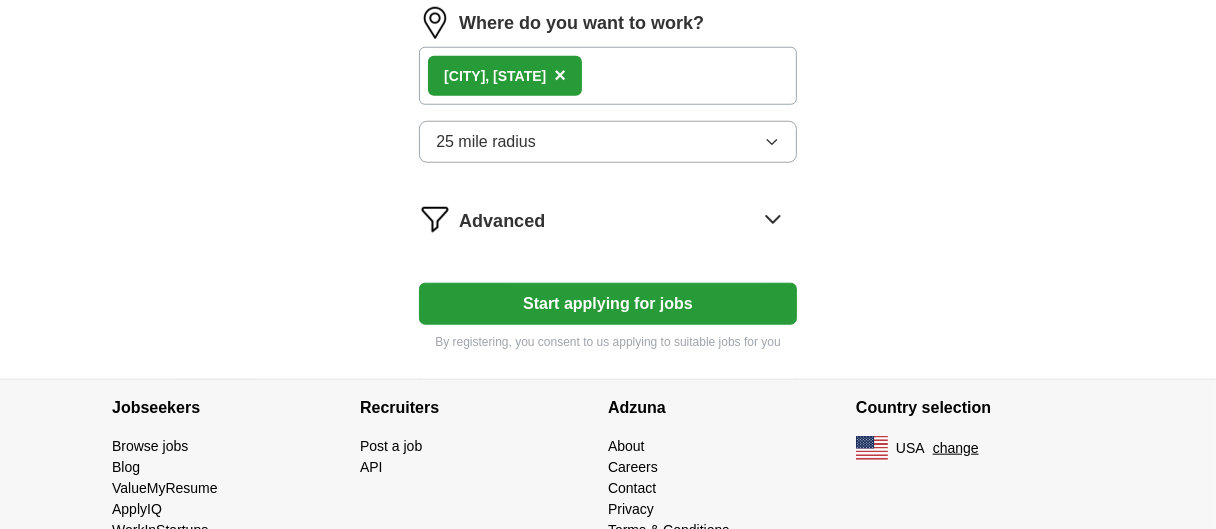 click on "Start applying for jobs" at bounding box center [608, 304] 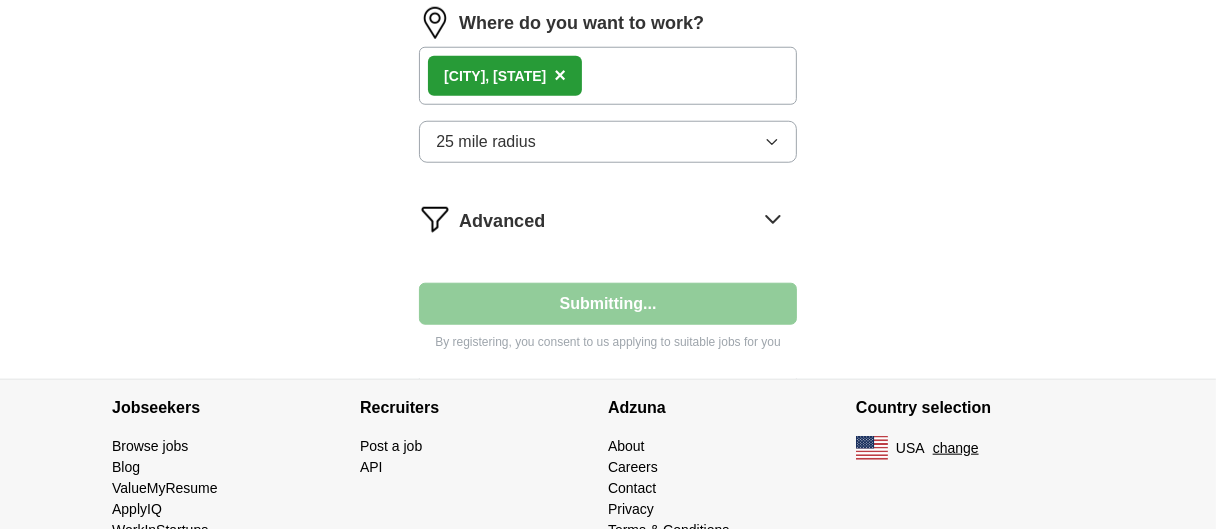 select on "**" 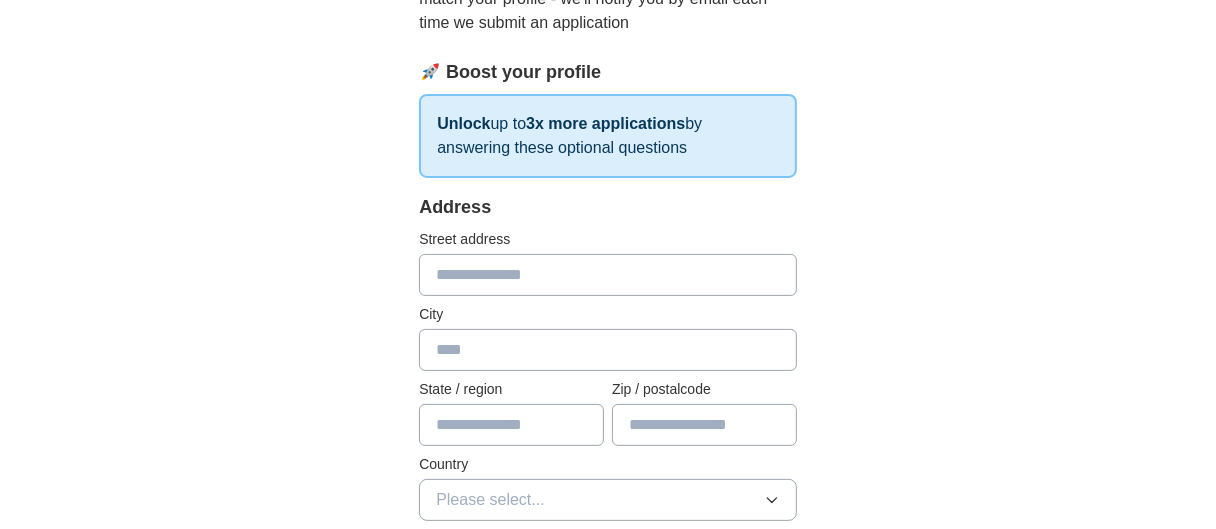 scroll, scrollTop: 269, scrollLeft: 0, axis: vertical 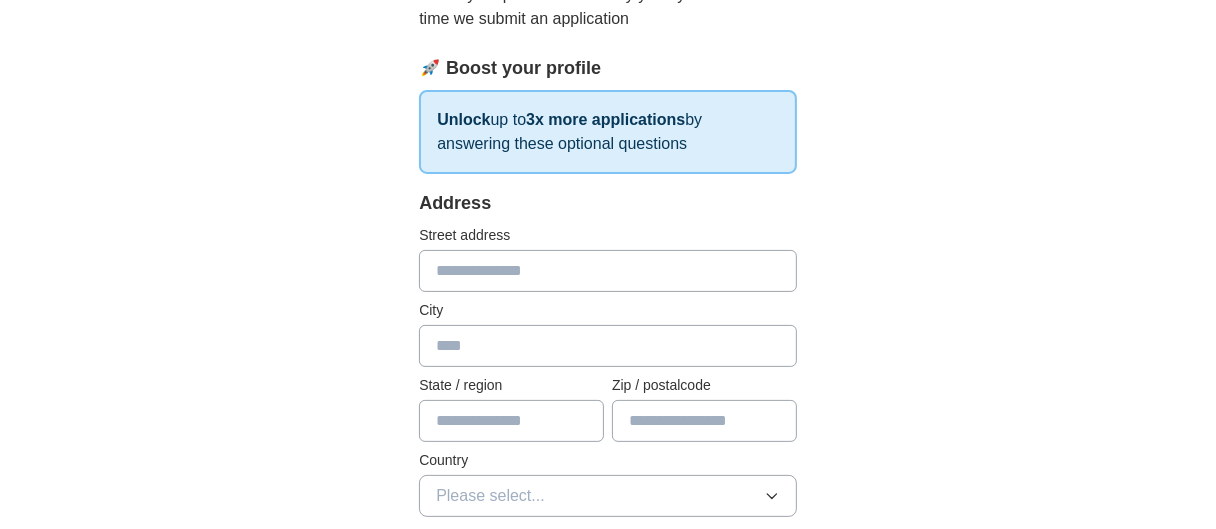 click at bounding box center [608, 271] 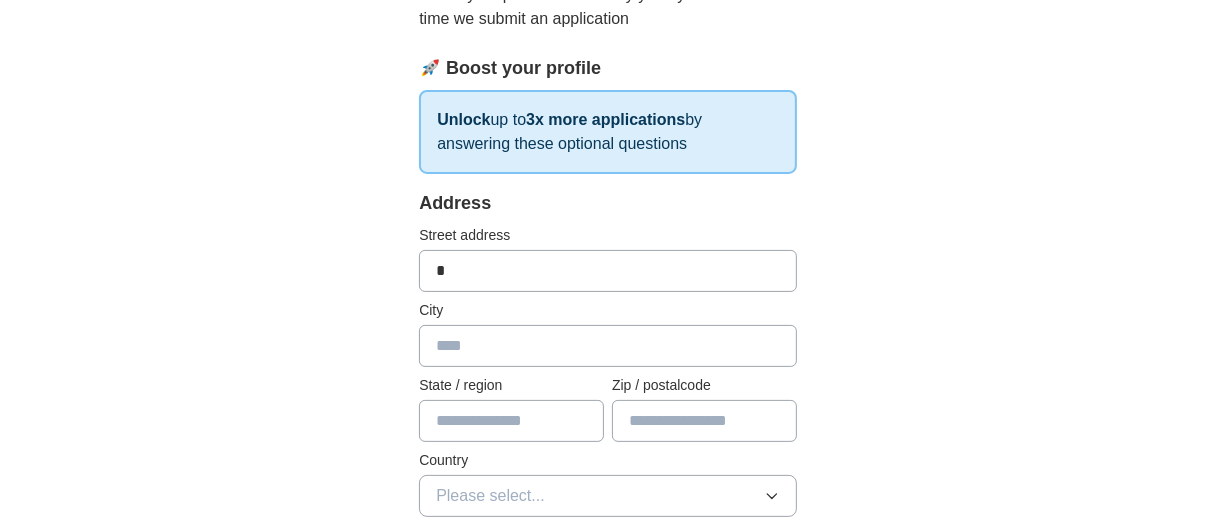 type on "**********" 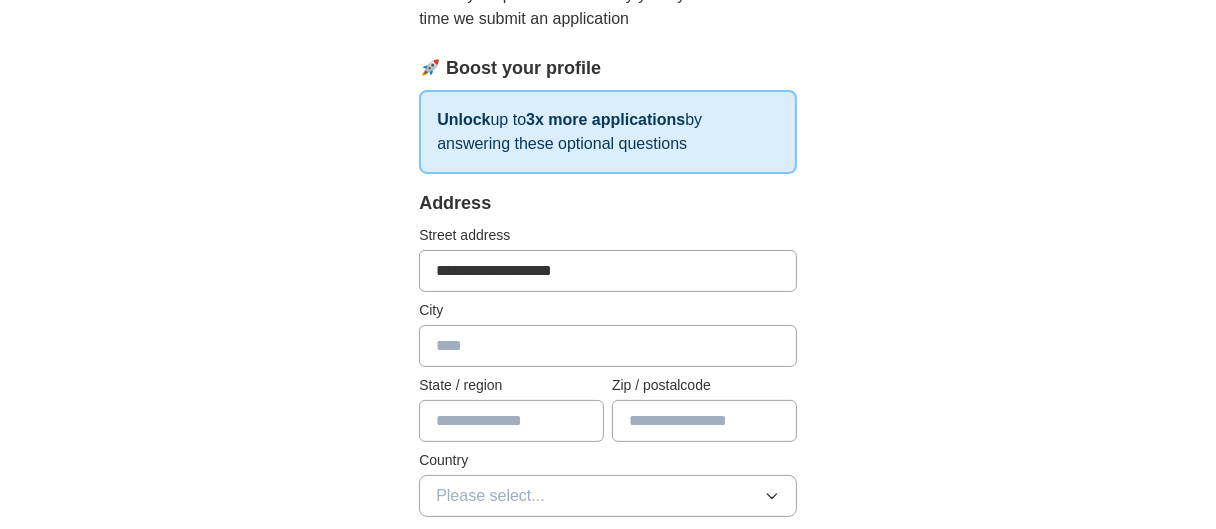 type on "**********" 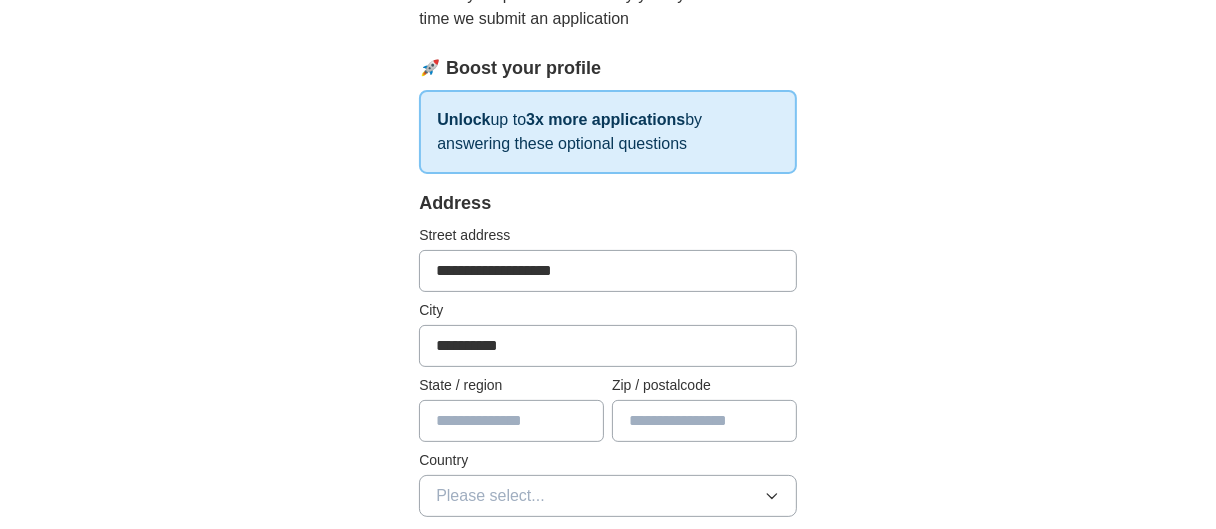 type on "**" 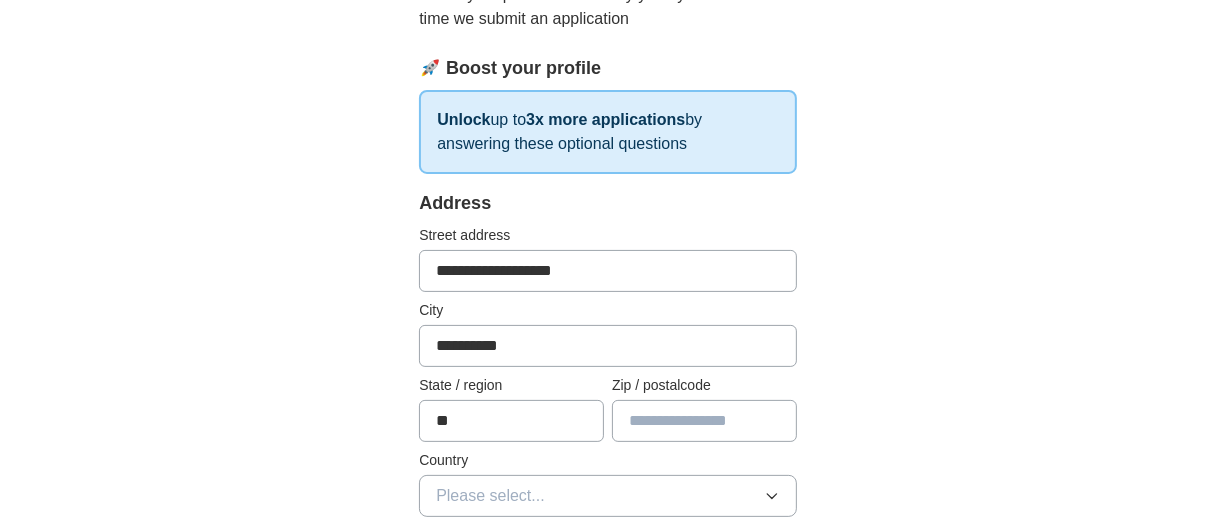 type on "*****" 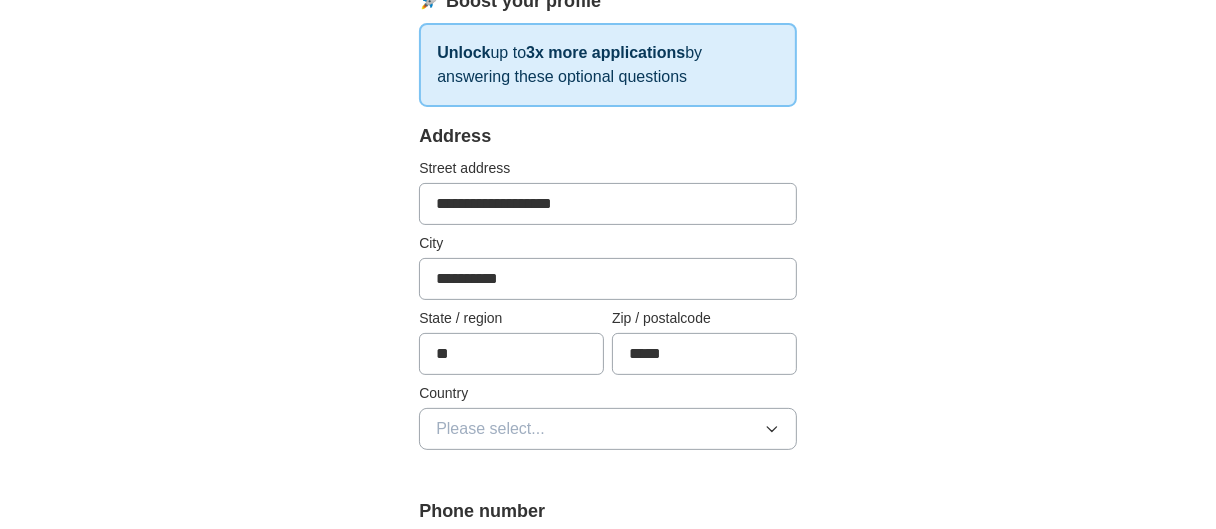 scroll, scrollTop: 469, scrollLeft: 0, axis: vertical 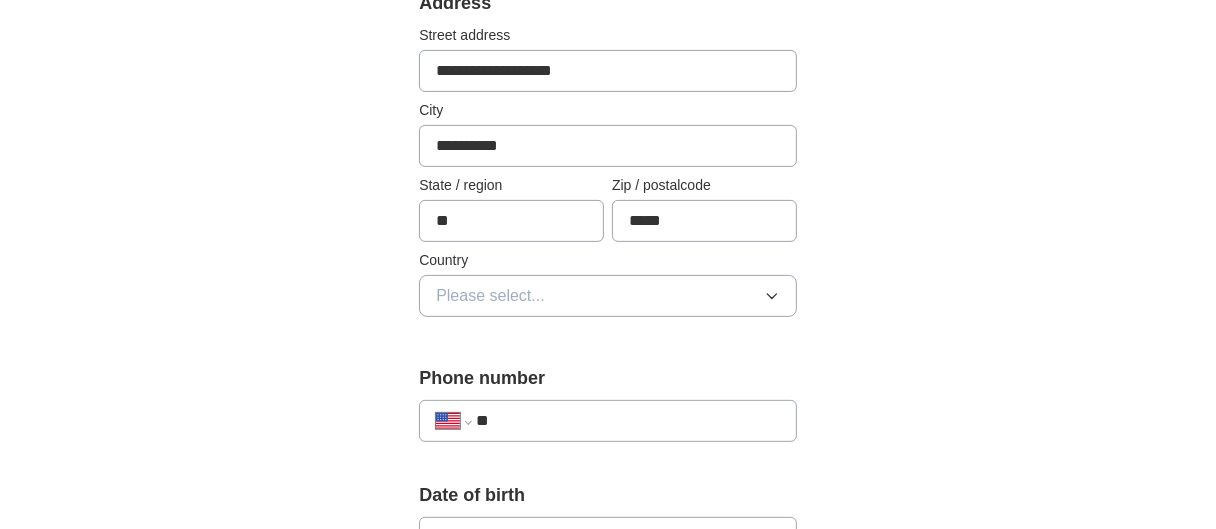 click on "Please select..." at bounding box center [608, 296] 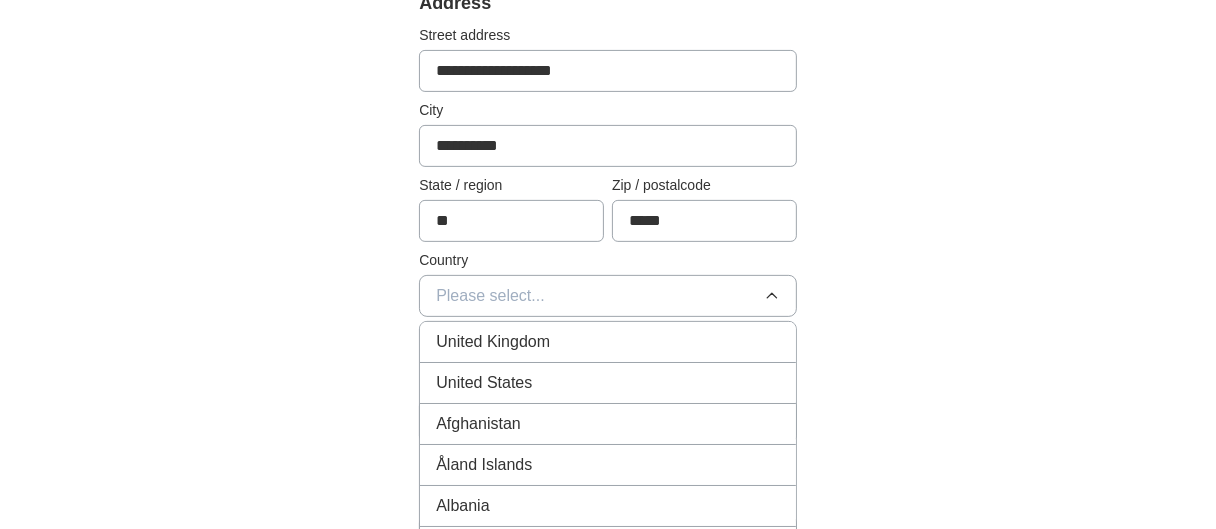 click on "United States" at bounding box center [608, 383] 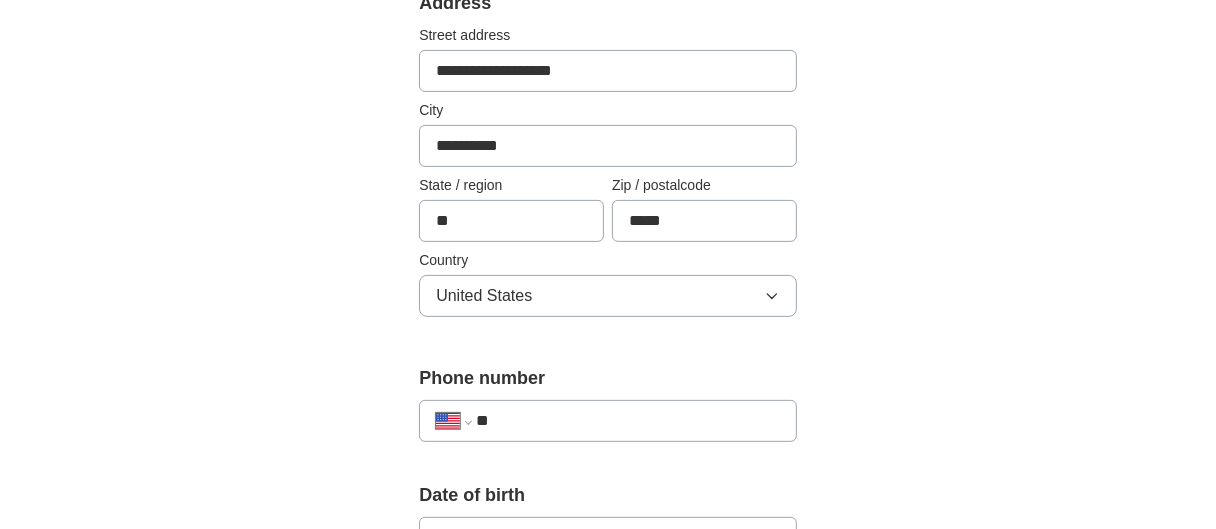 scroll, scrollTop: 569, scrollLeft: 0, axis: vertical 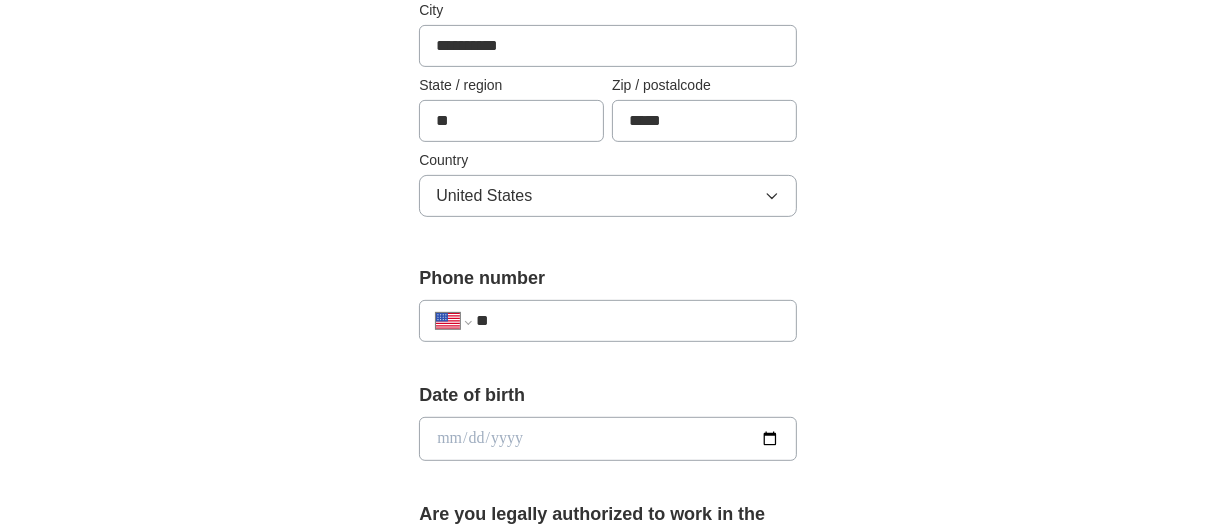 click on "**" at bounding box center [628, 321] 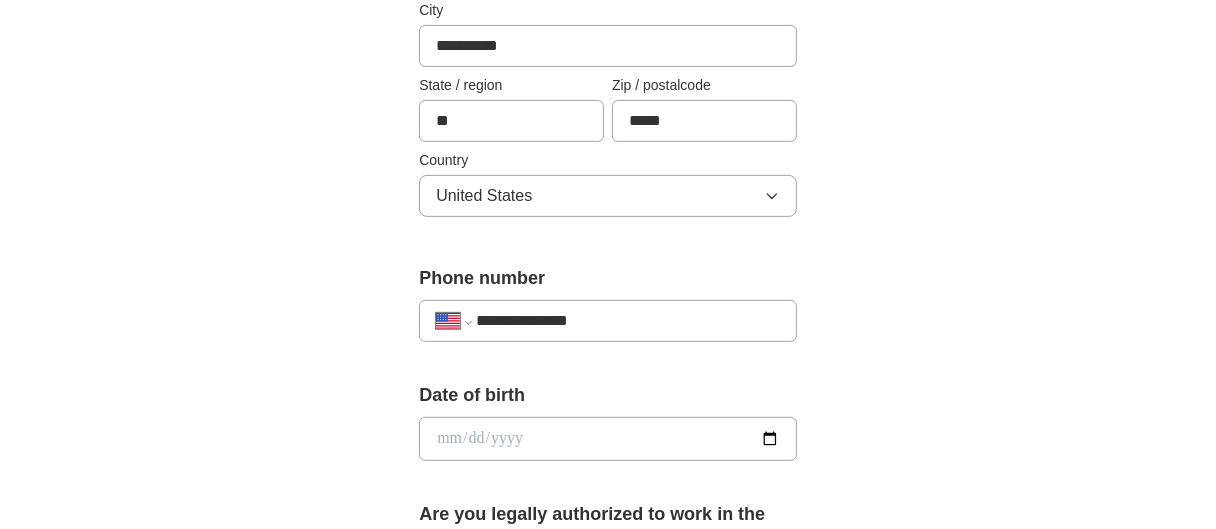 type on "**********" 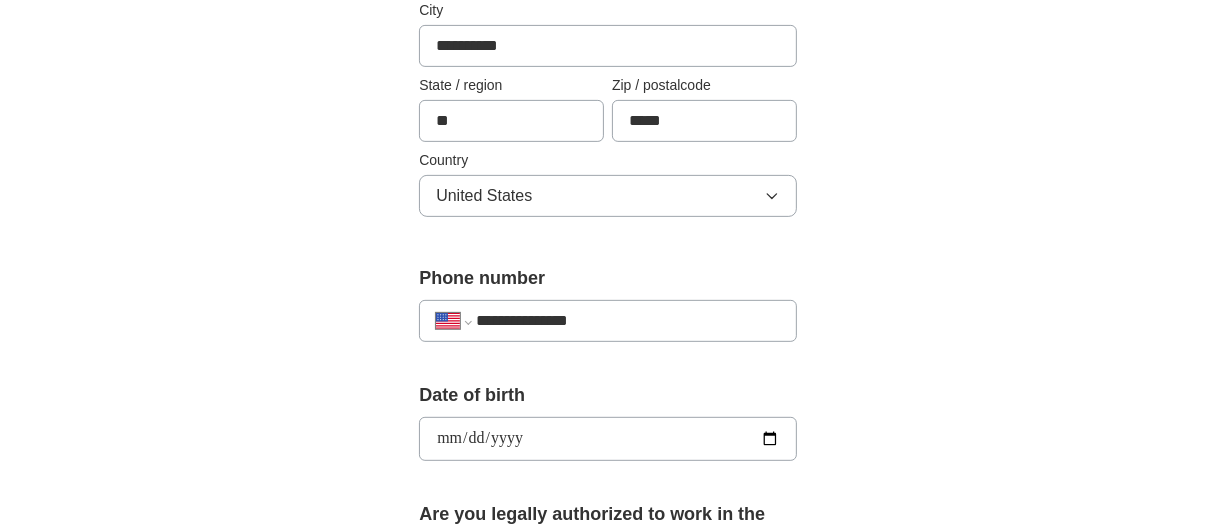 type on "**********" 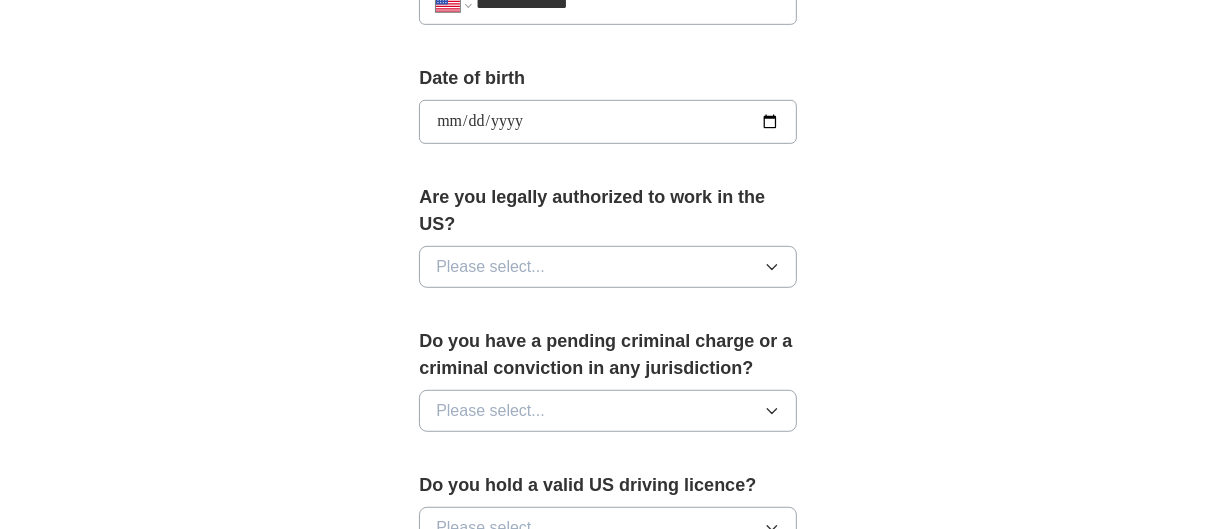 type 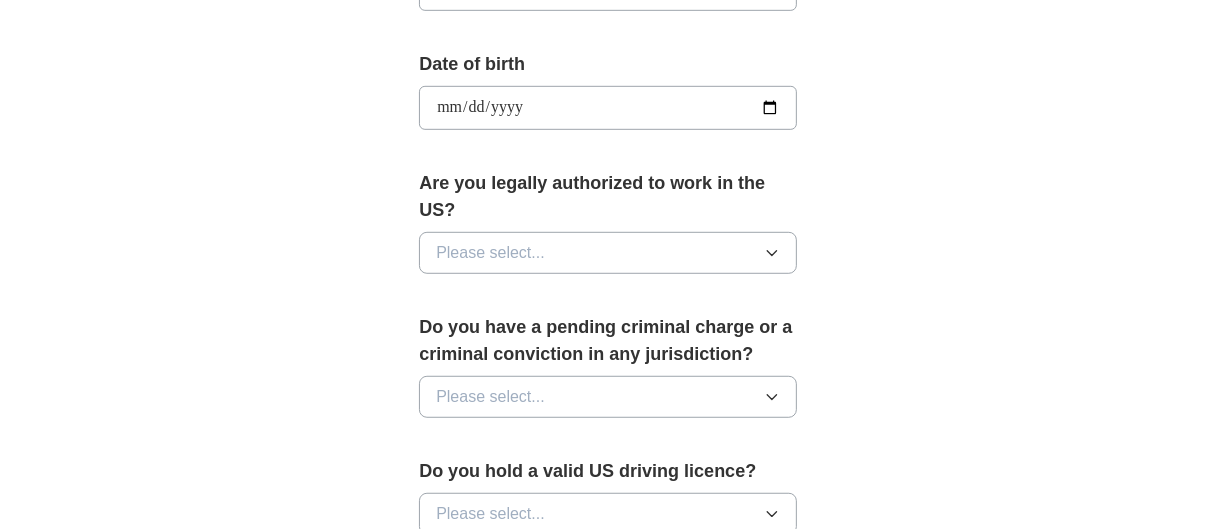 scroll, scrollTop: 906, scrollLeft: 0, axis: vertical 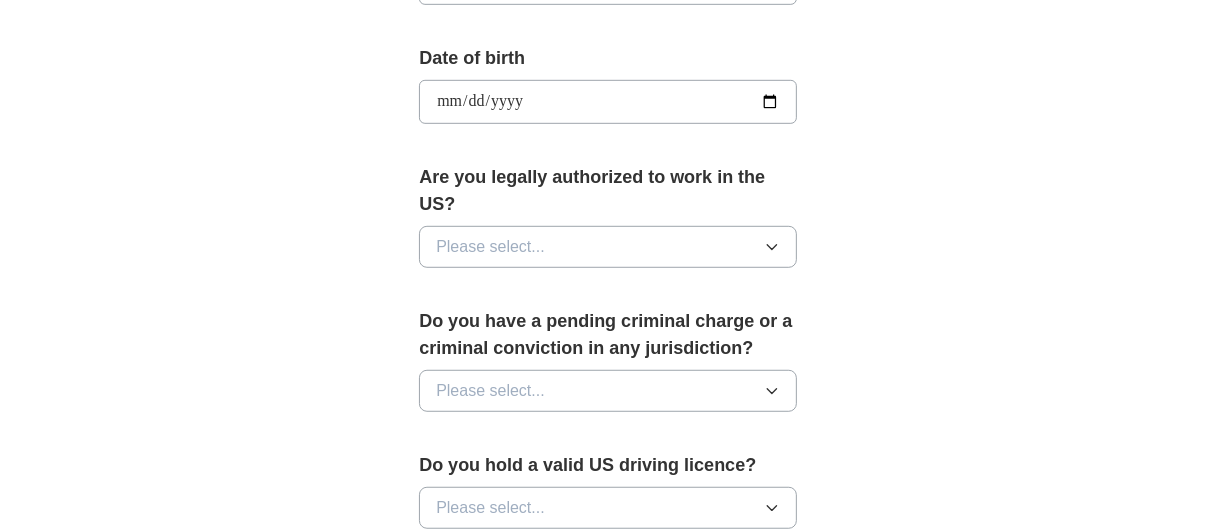 click on "Please select..." at bounding box center (490, 247) 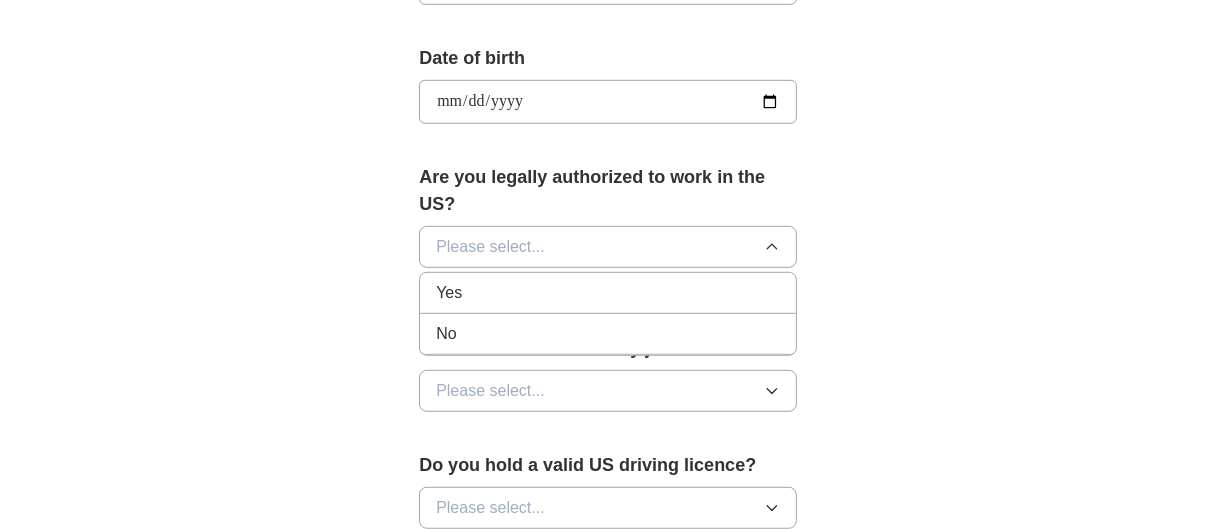 click on "Yes" at bounding box center (608, 293) 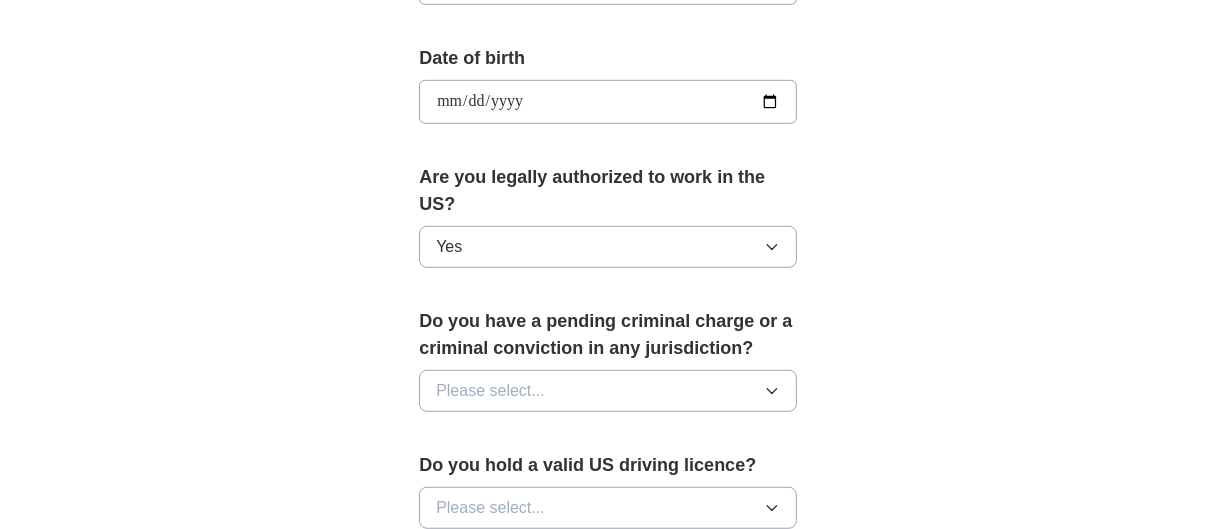 click on "Please select..." at bounding box center [608, 391] 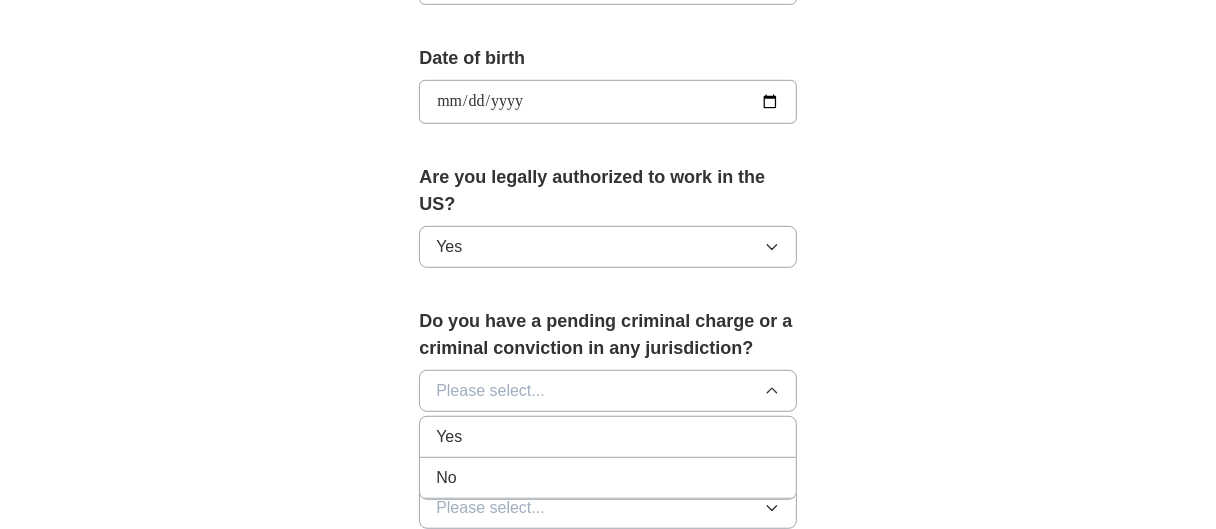 click on "Yes" at bounding box center [608, 437] 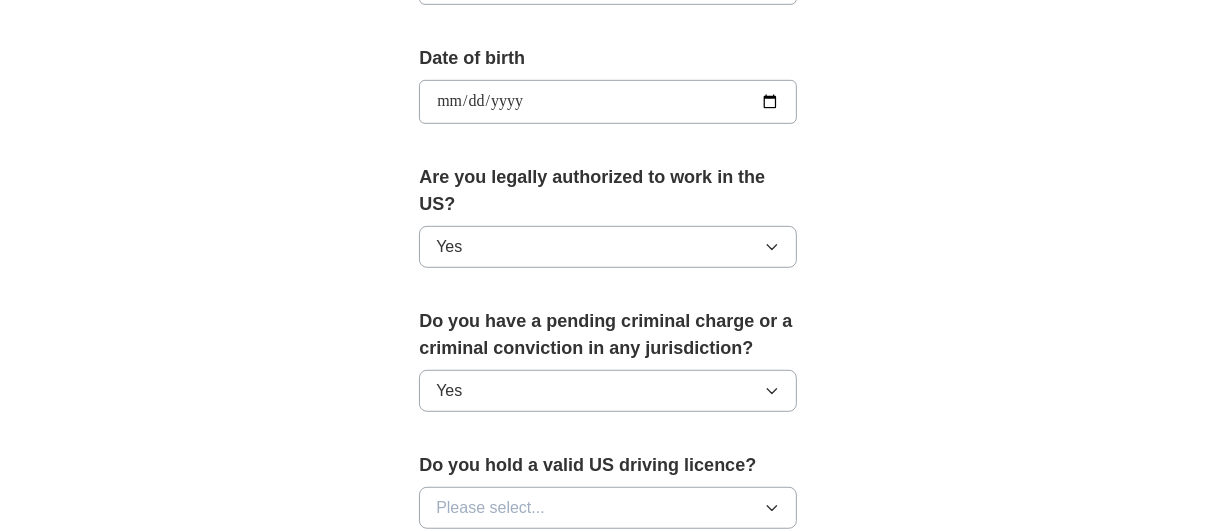 click on "**********" at bounding box center [608, 266] 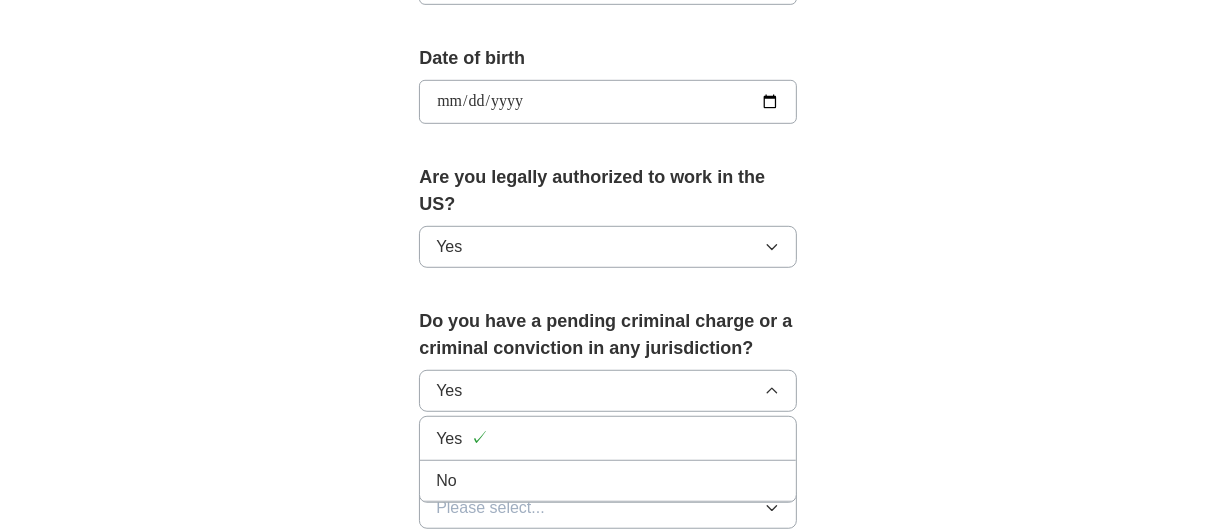 click on "No" at bounding box center [608, 481] 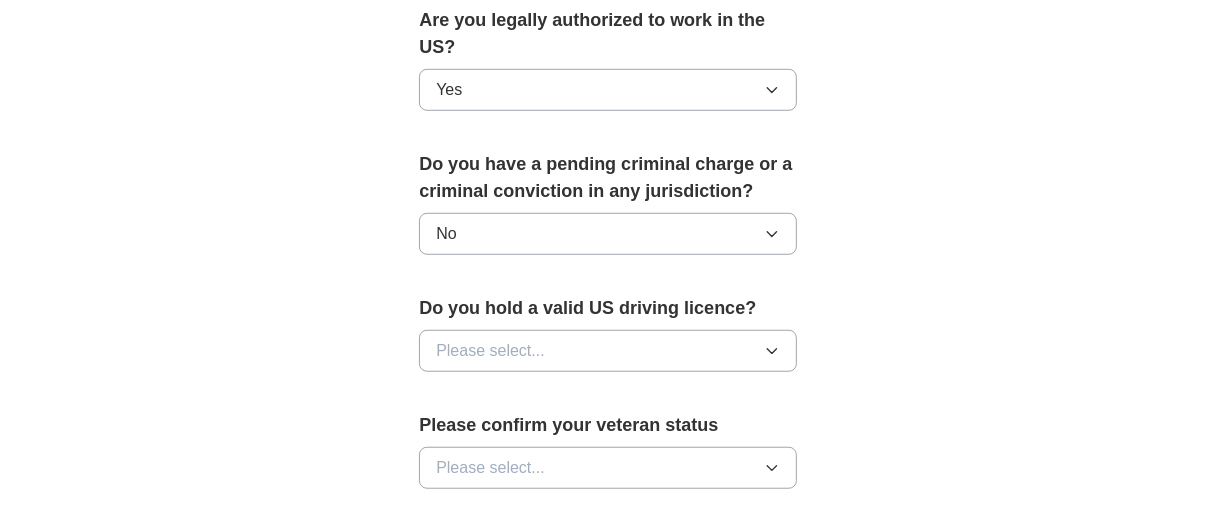 scroll, scrollTop: 1106, scrollLeft: 0, axis: vertical 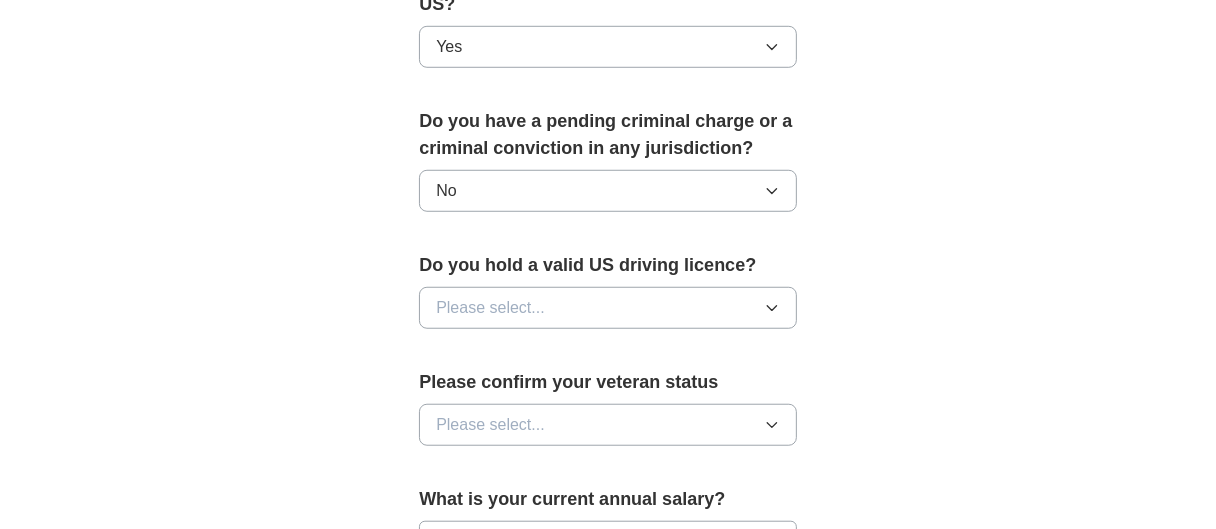 click on "Please select..." at bounding box center (608, 308) 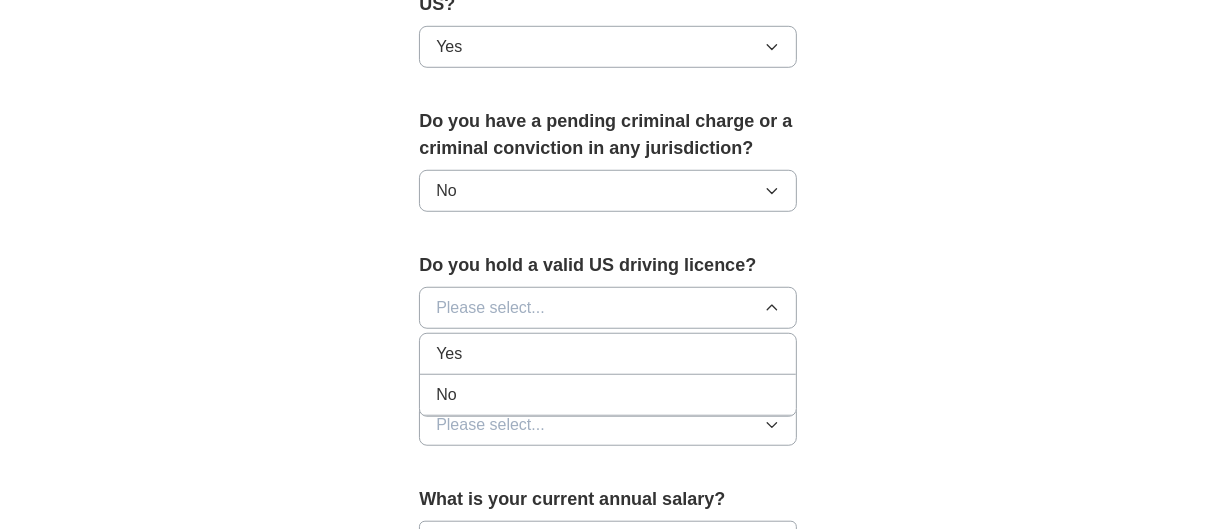 click on "Yes" at bounding box center (608, 354) 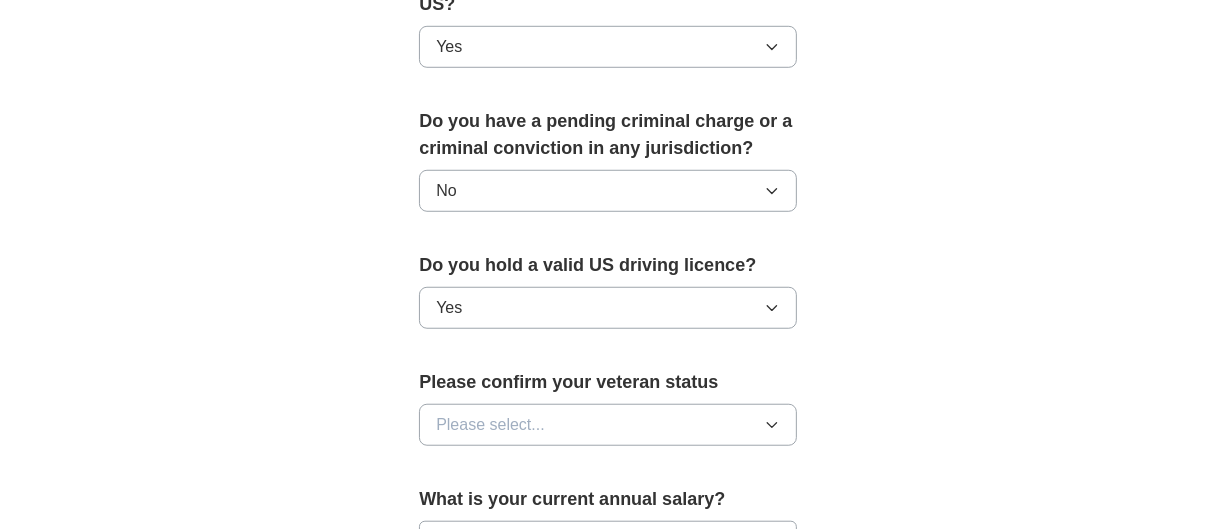 click on "Please select..." at bounding box center (490, 425) 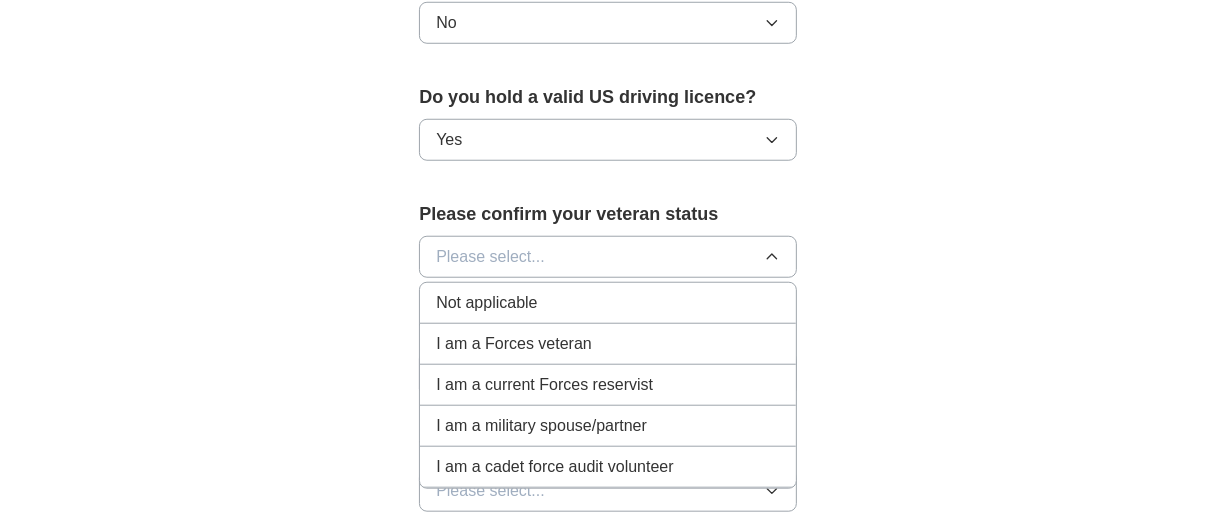 scroll, scrollTop: 1406, scrollLeft: 0, axis: vertical 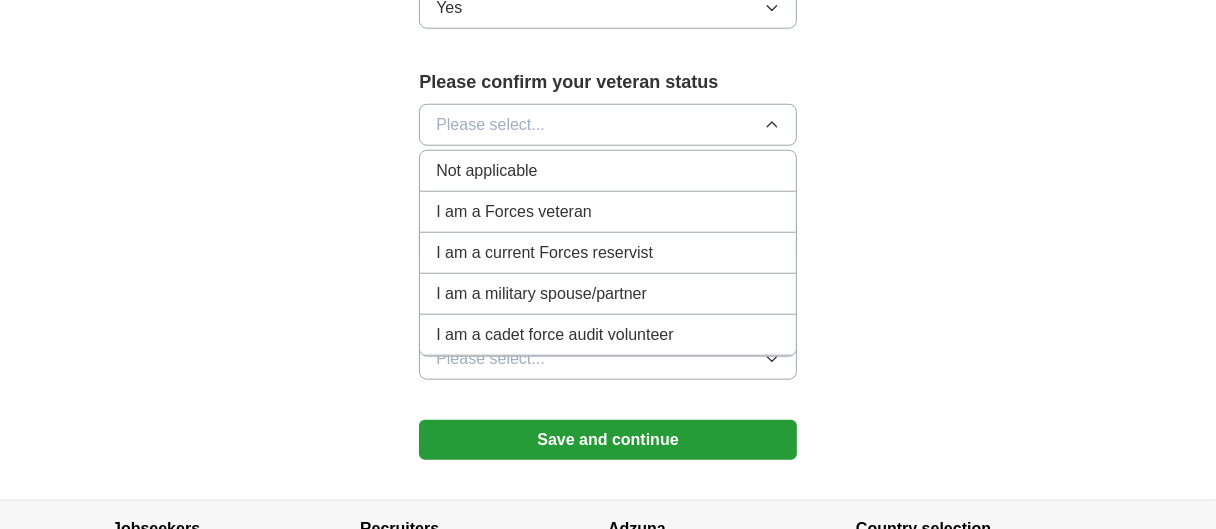 click on "Not applicable" at bounding box center (486, 171) 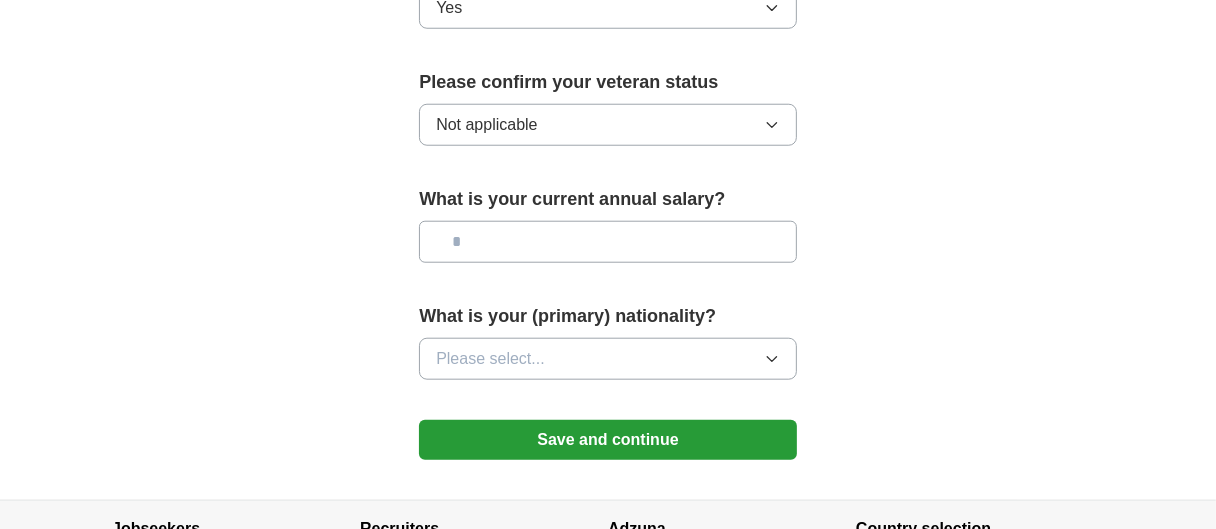click at bounding box center [608, 242] 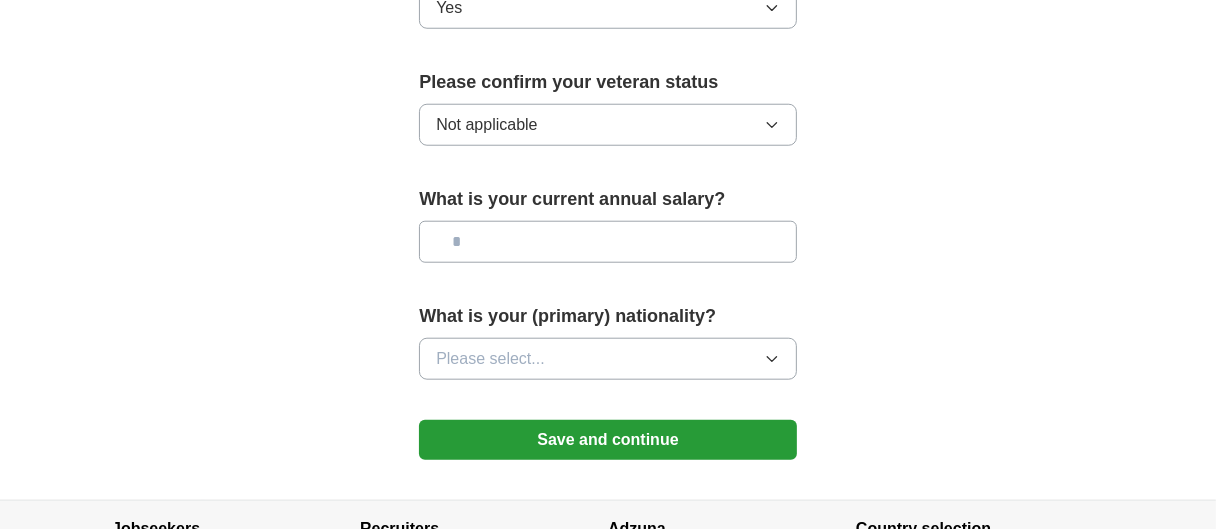 click on "Please select..." at bounding box center (608, 359) 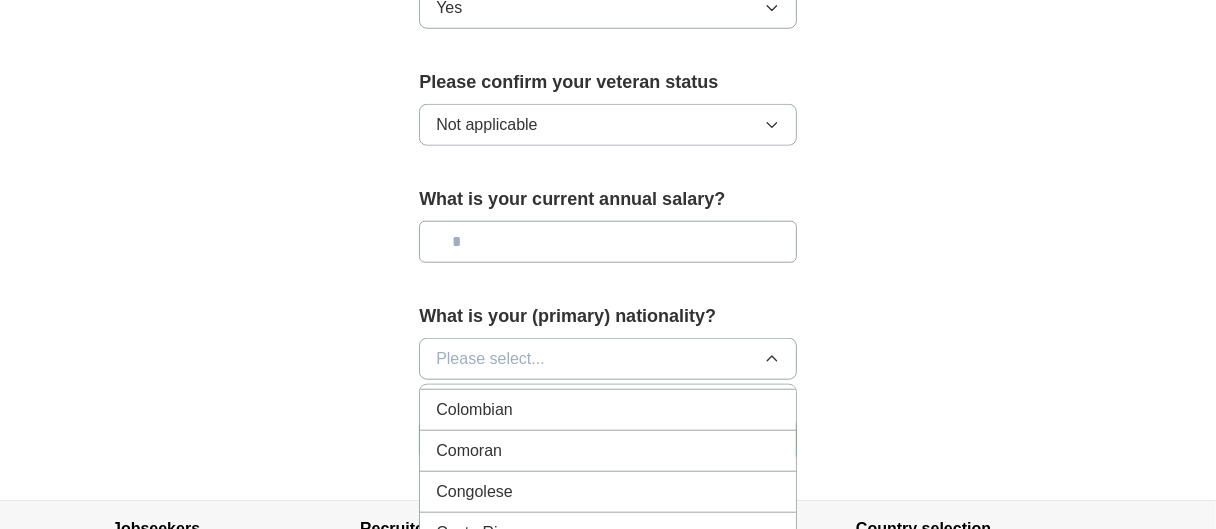 scroll, scrollTop: 1600, scrollLeft: 0, axis: vertical 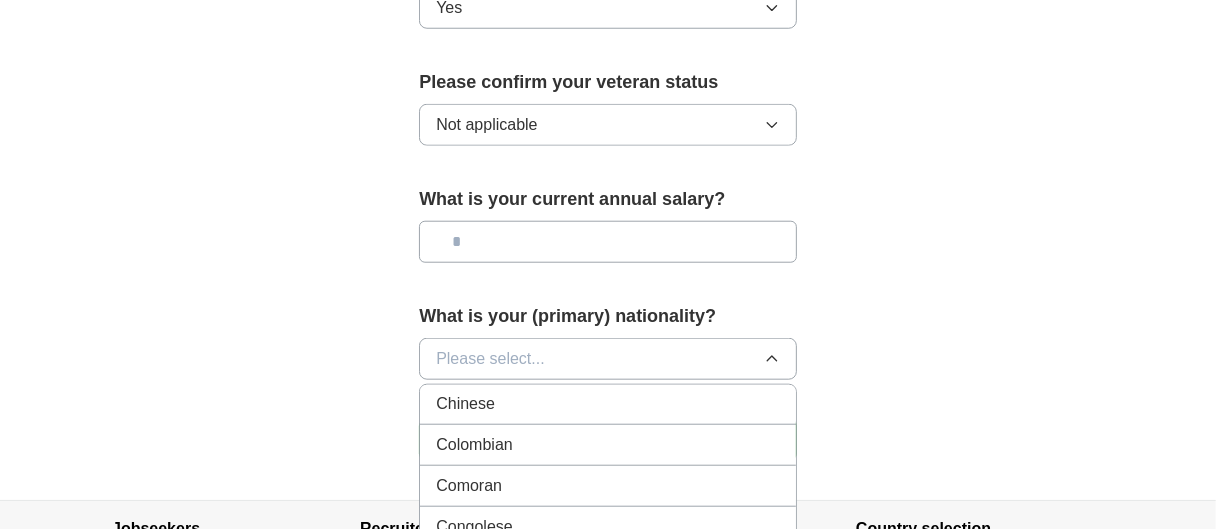 click on "Colombian" at bounding box center [608, 445] 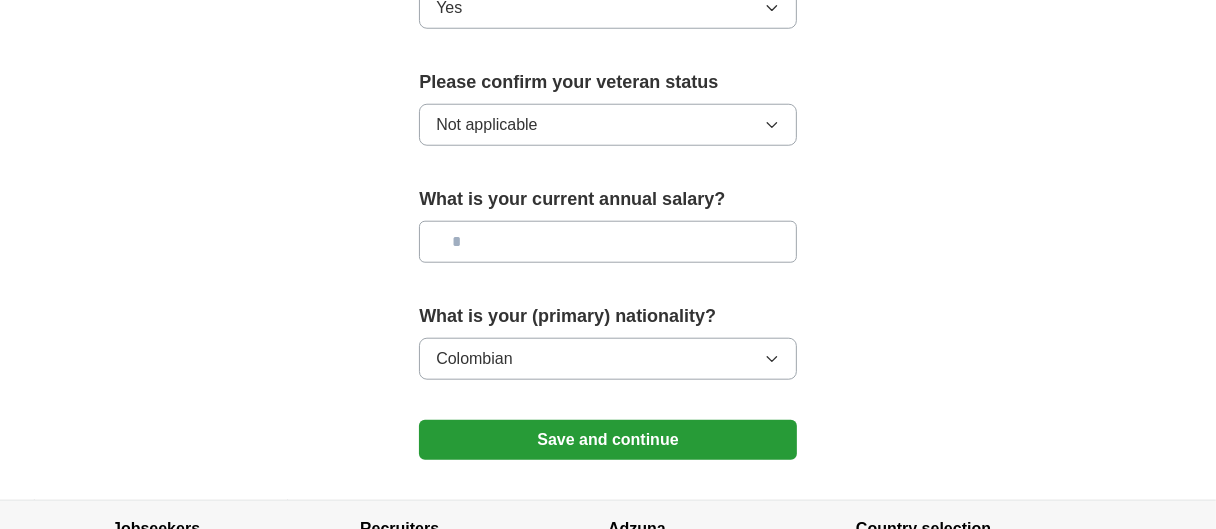 click at bounding box center (608, 242) 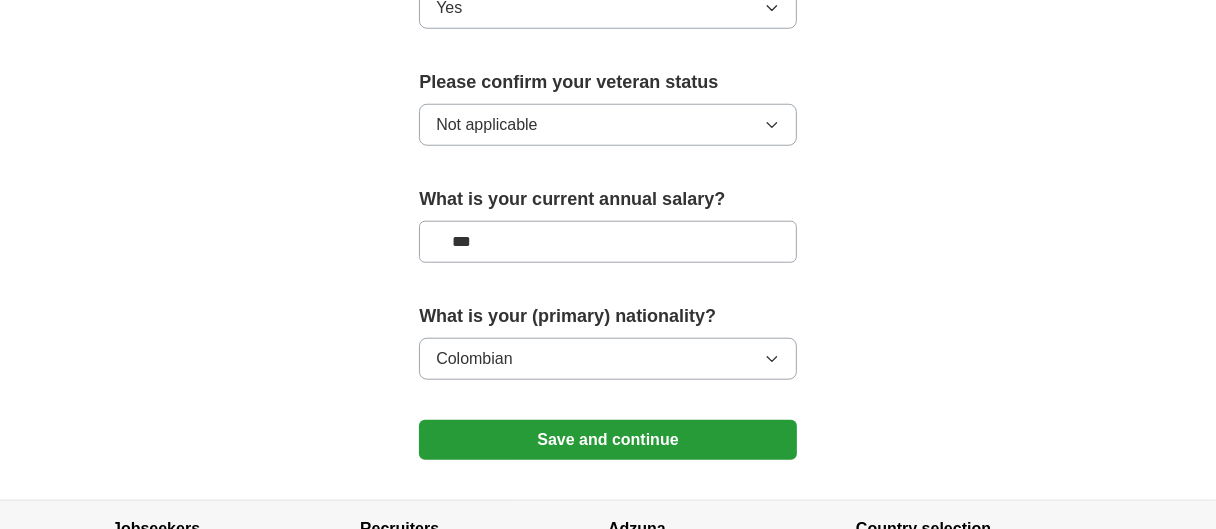 type on "**" 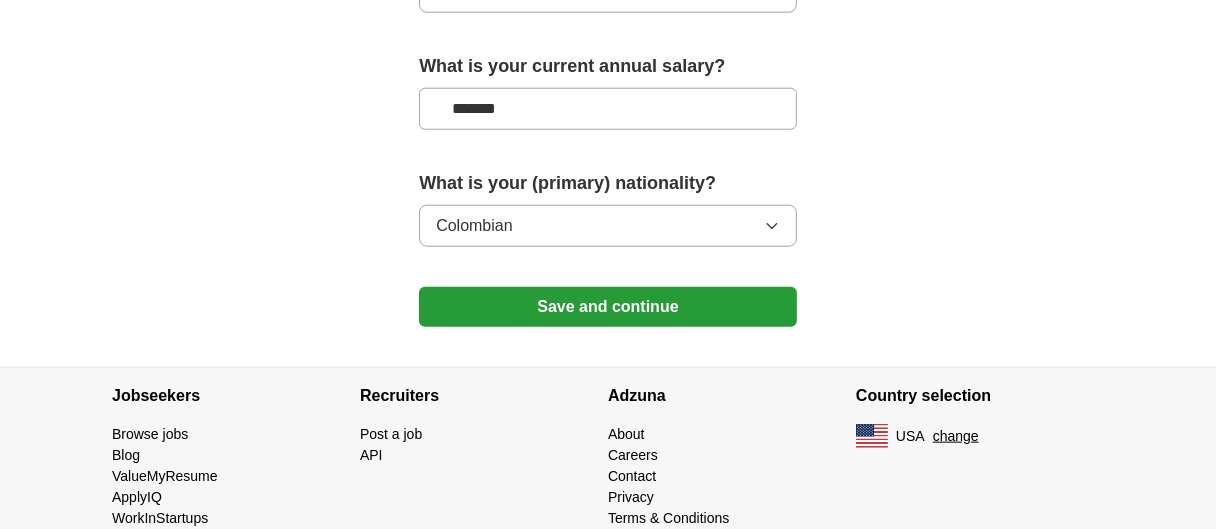 scroll, scrollTop: 1575, scrollLeft: 0, axis: vertical 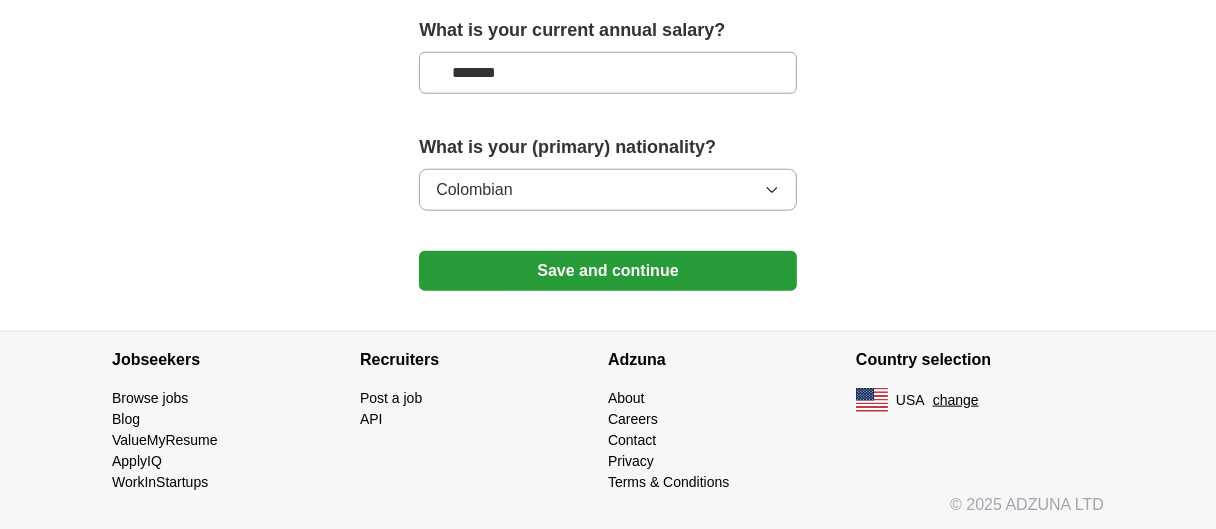 type on "*******" 